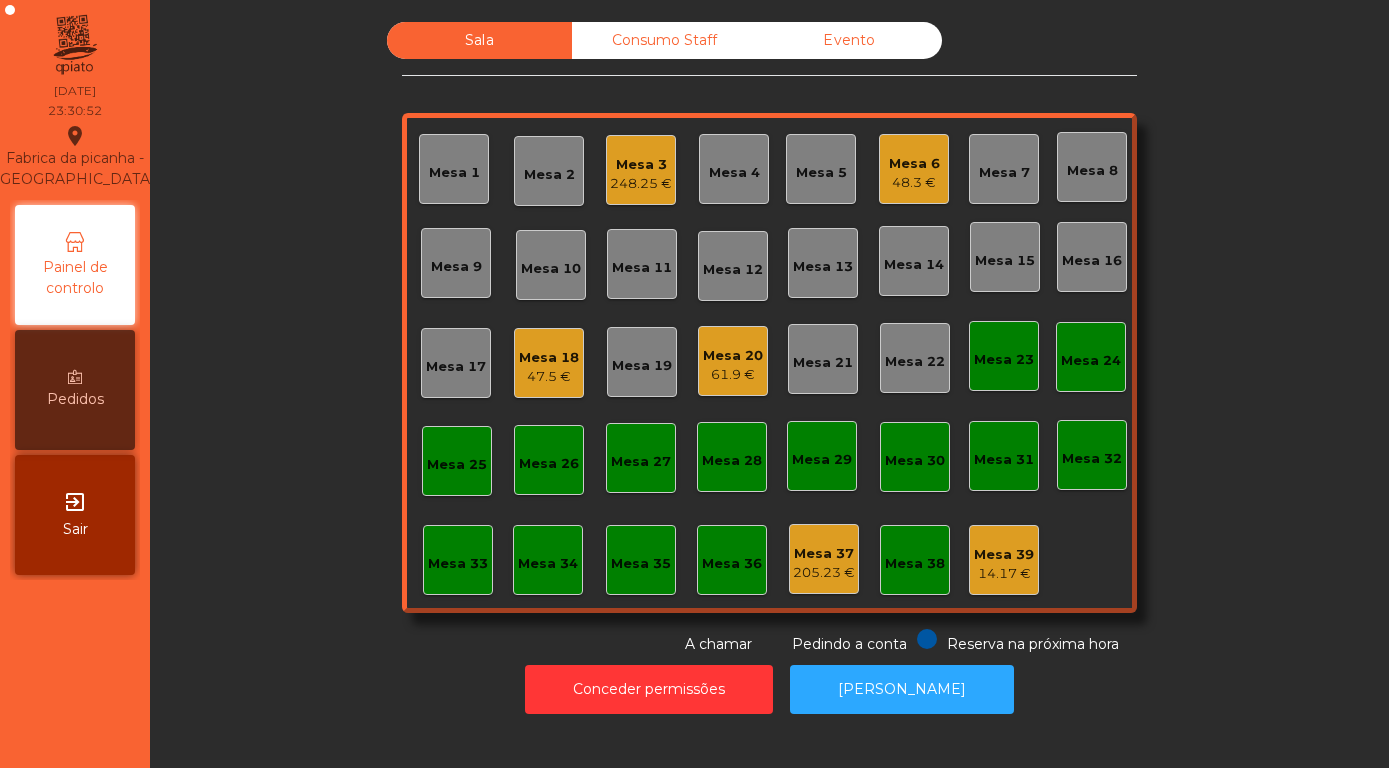 scroll, scrollTop: 0, scrollLeft: 0, axis: both 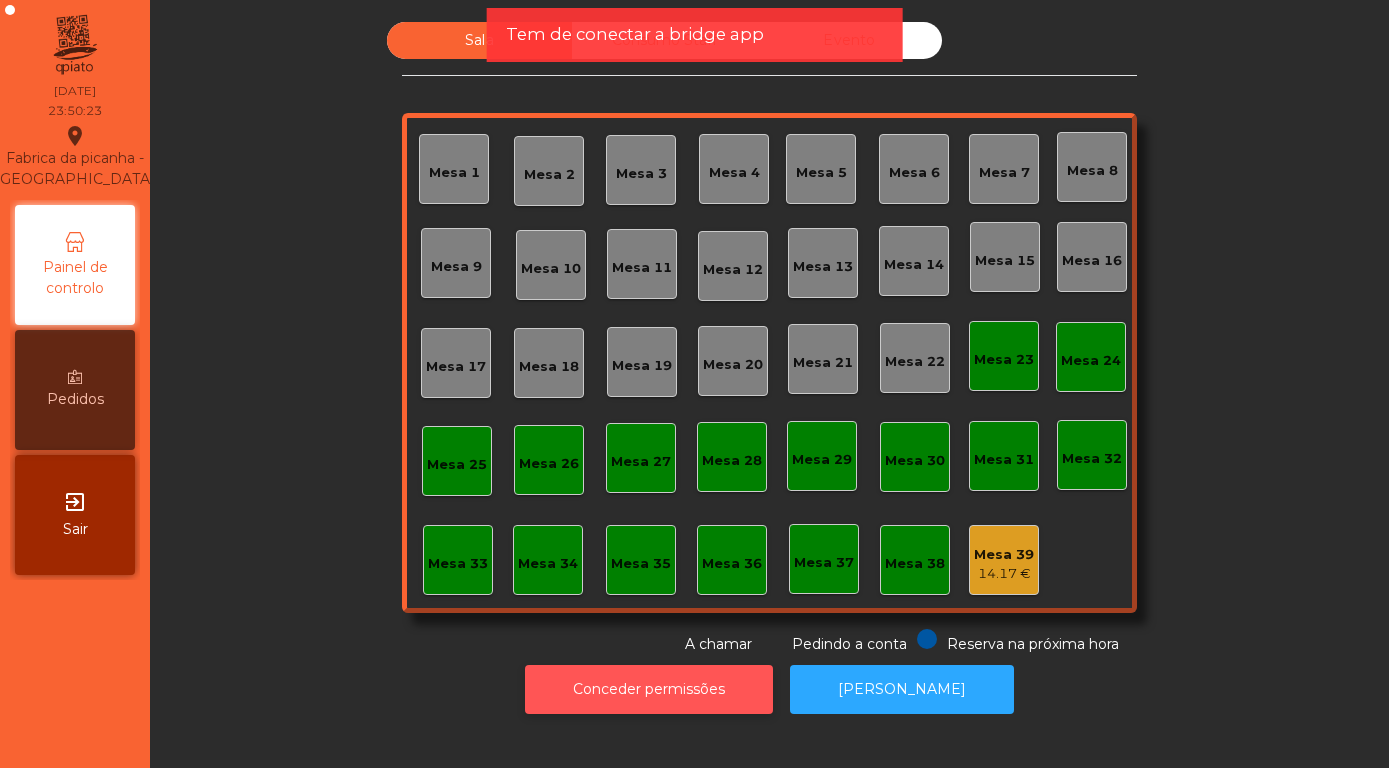 click on "Conceder permissões" 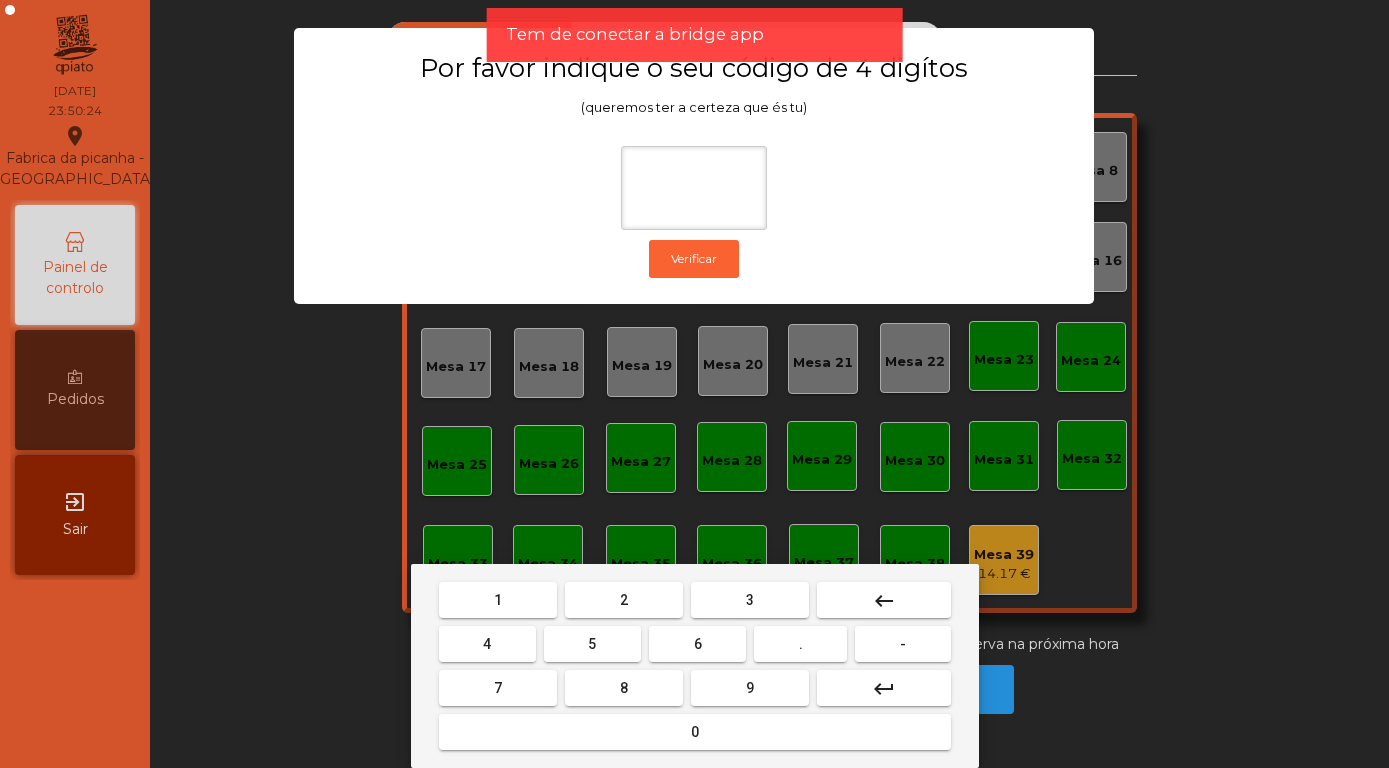 click on "8" at bounding box center (624, 688) 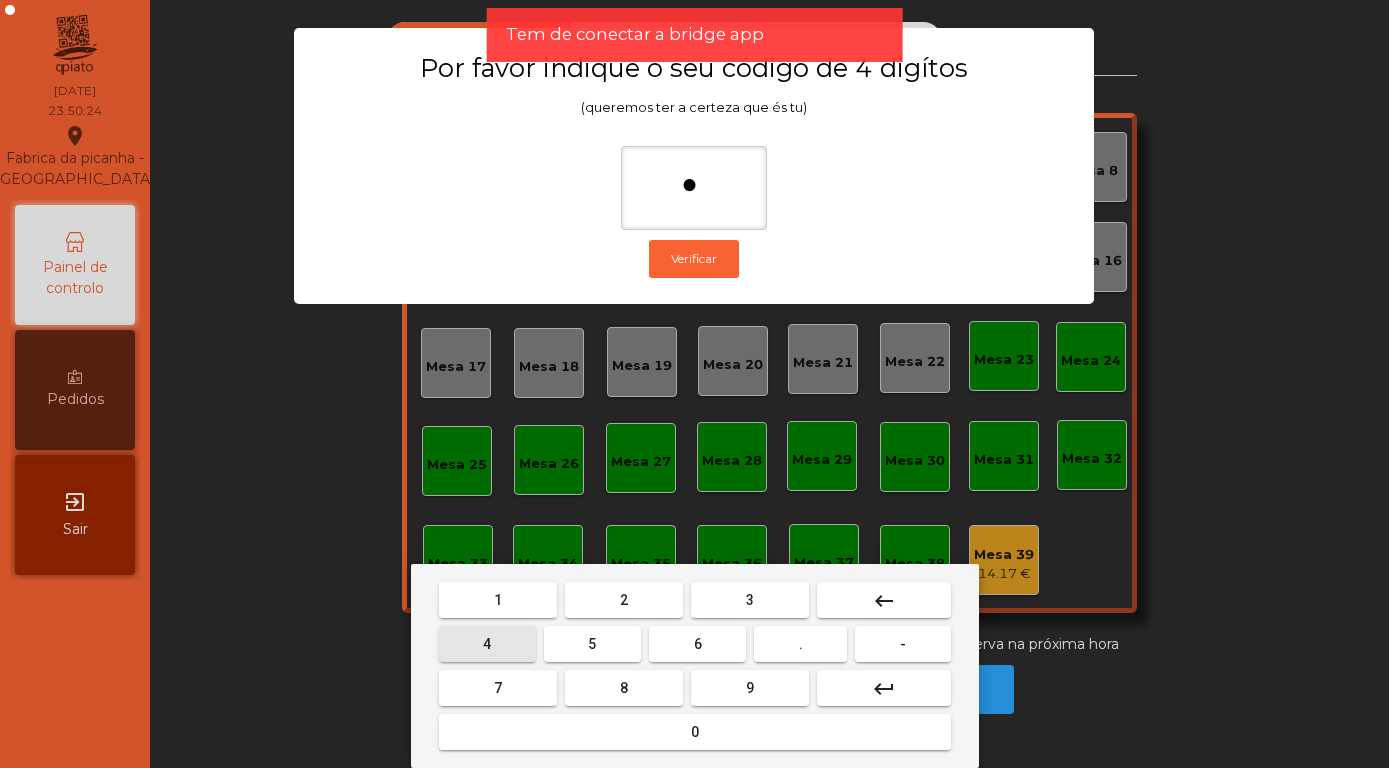 click on "4" at bounding box center (487, 644) 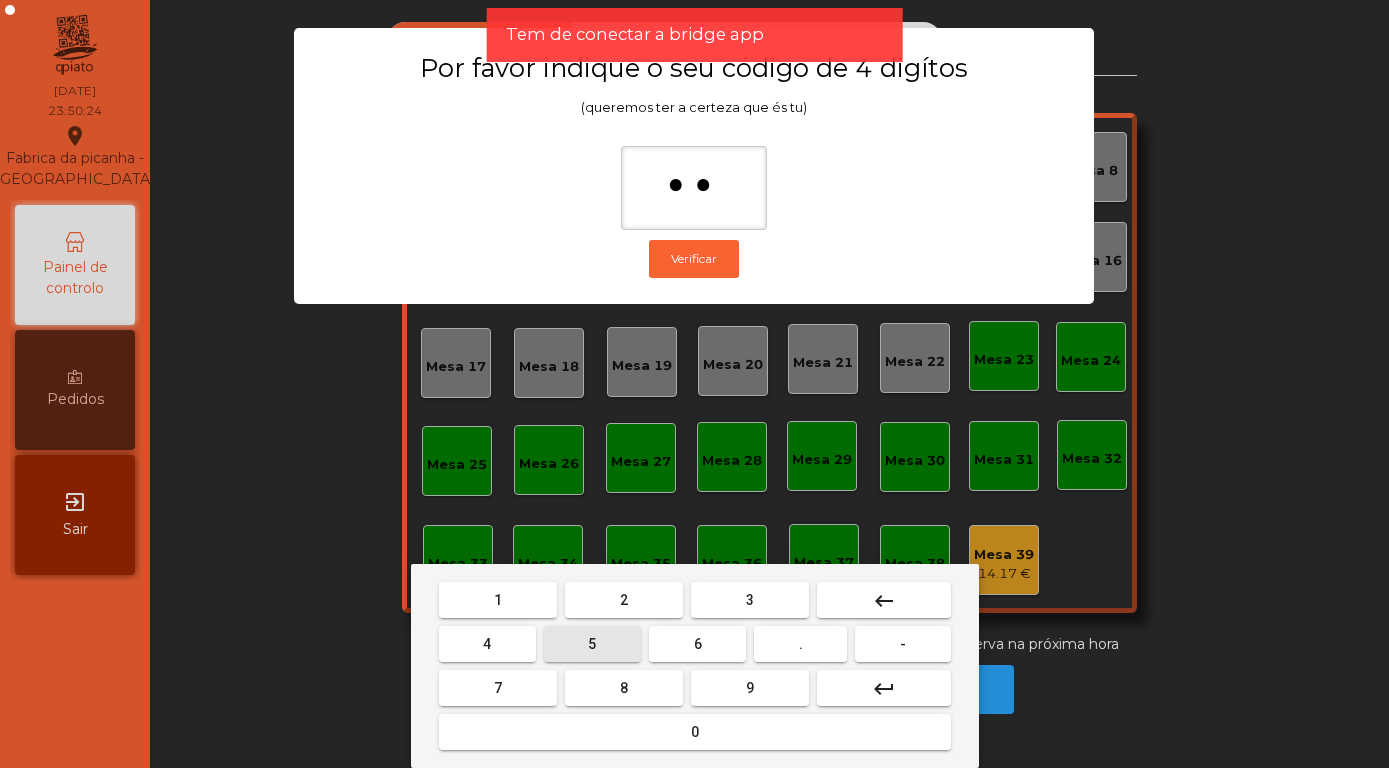 click on "5" at bounding box center [592, 644] 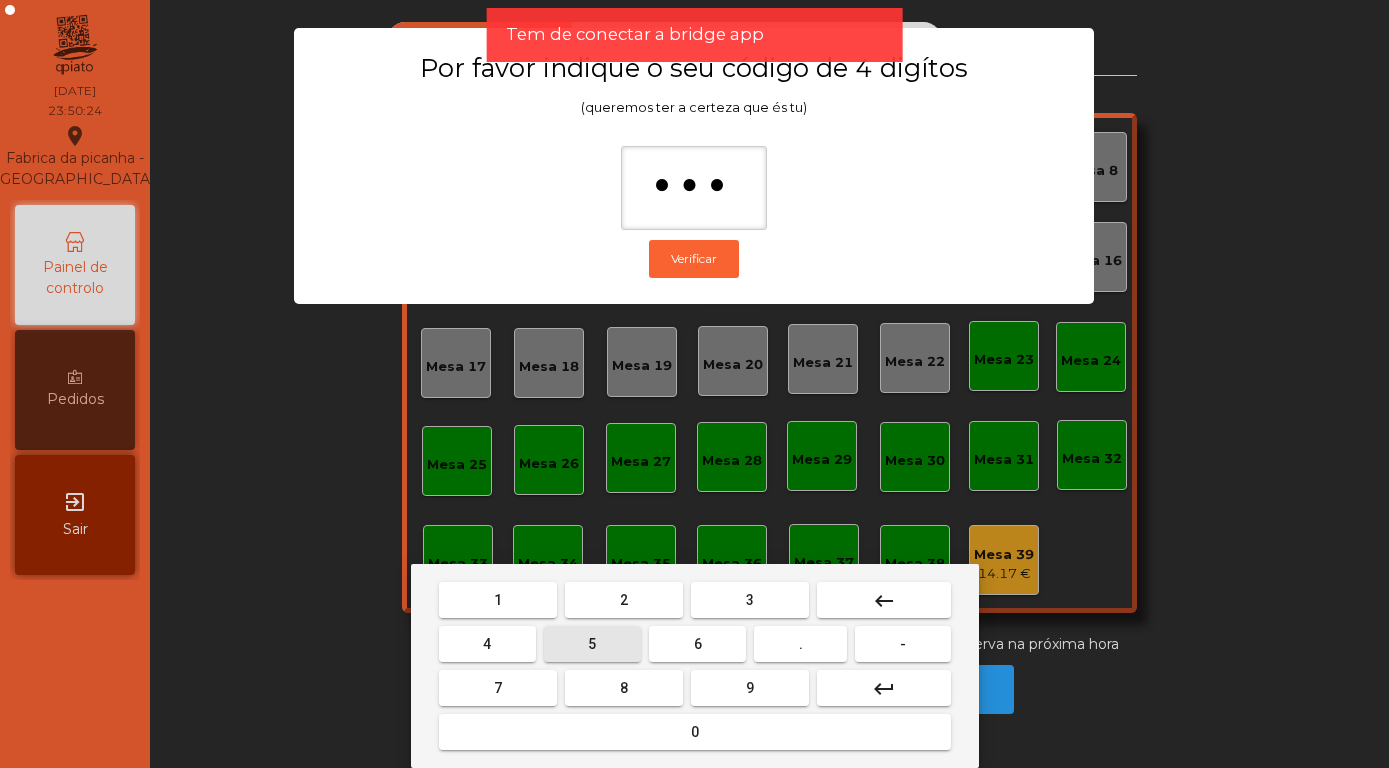 click on "7" at bounding box center (498, 688) 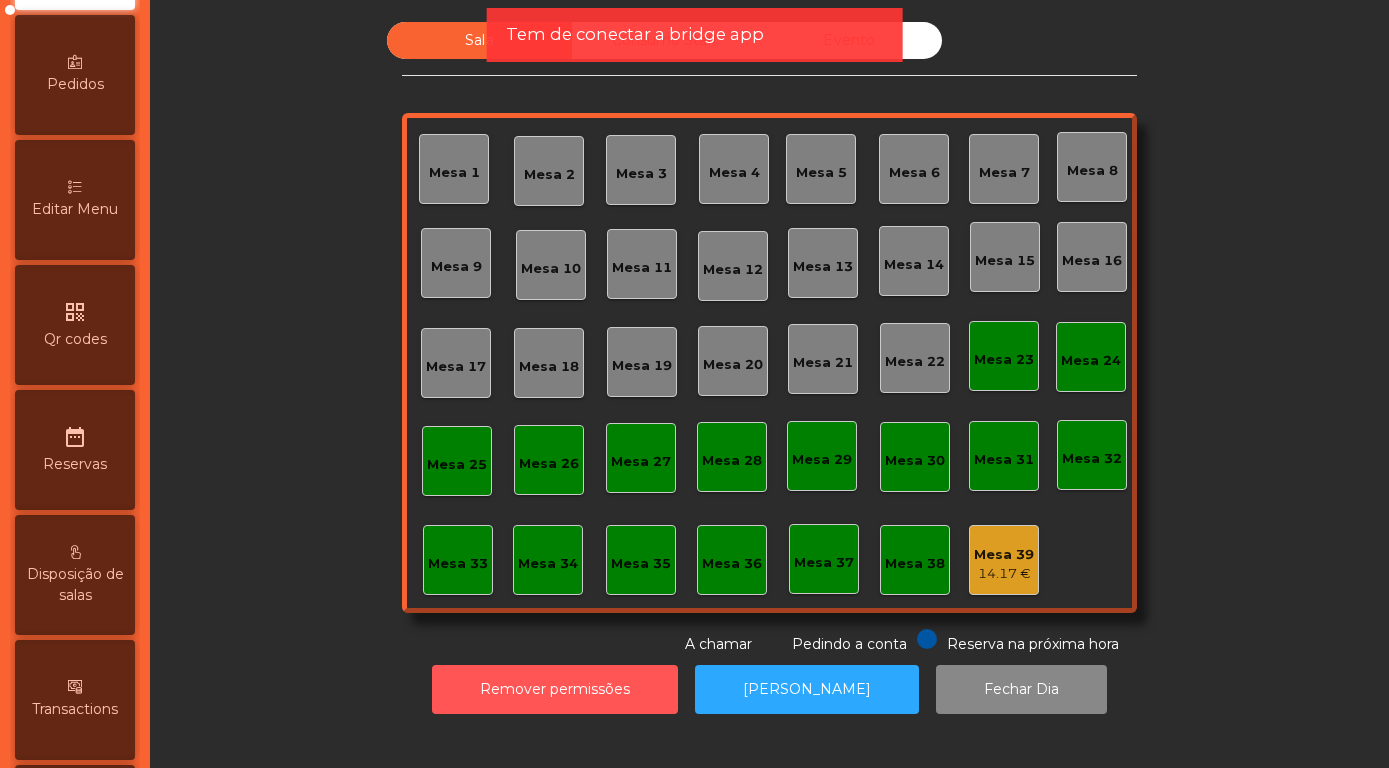 scroll, scrollTop: 948, scrollLeft: 0, axis: vertical 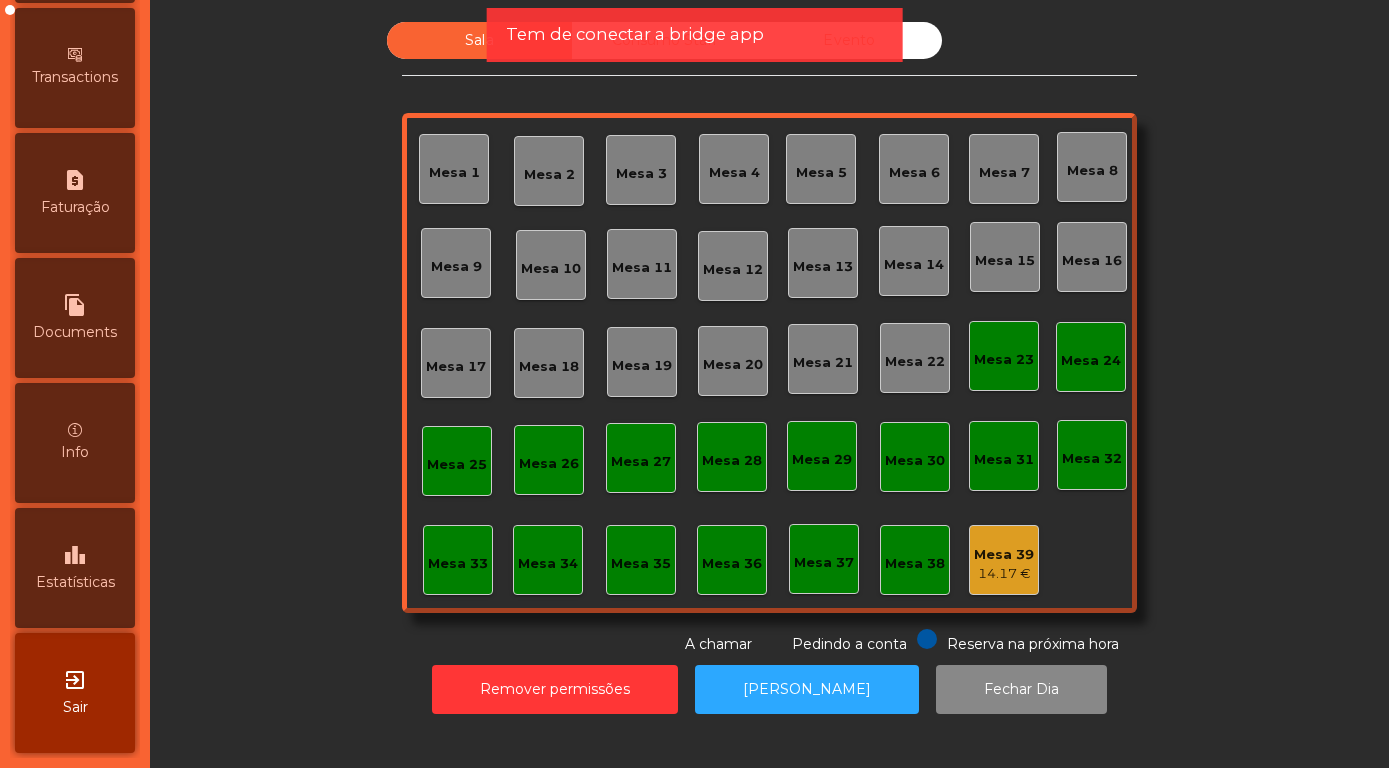 click on "Estatísticas" at bounding box center [75, 582] 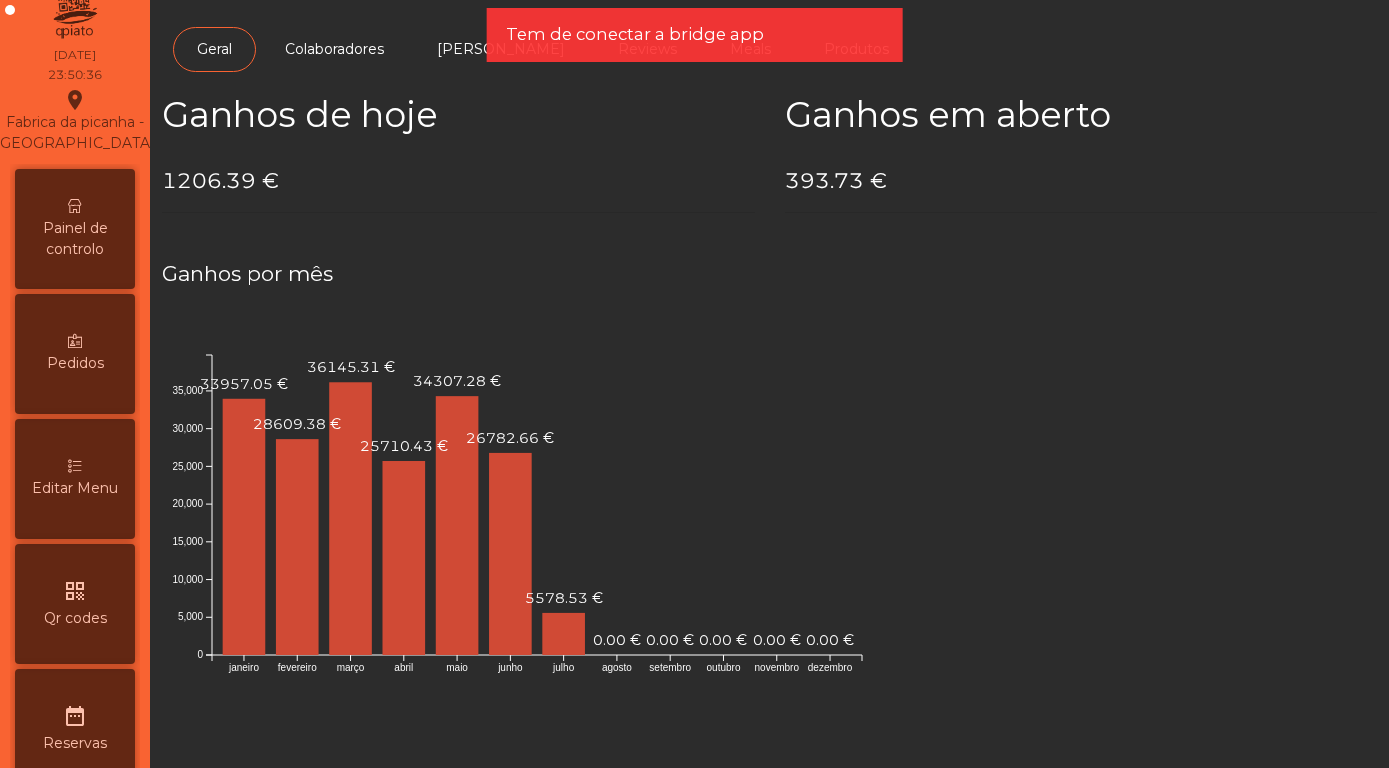 scroll, scrollTop: 0, scrollLeft: 0, axis: both 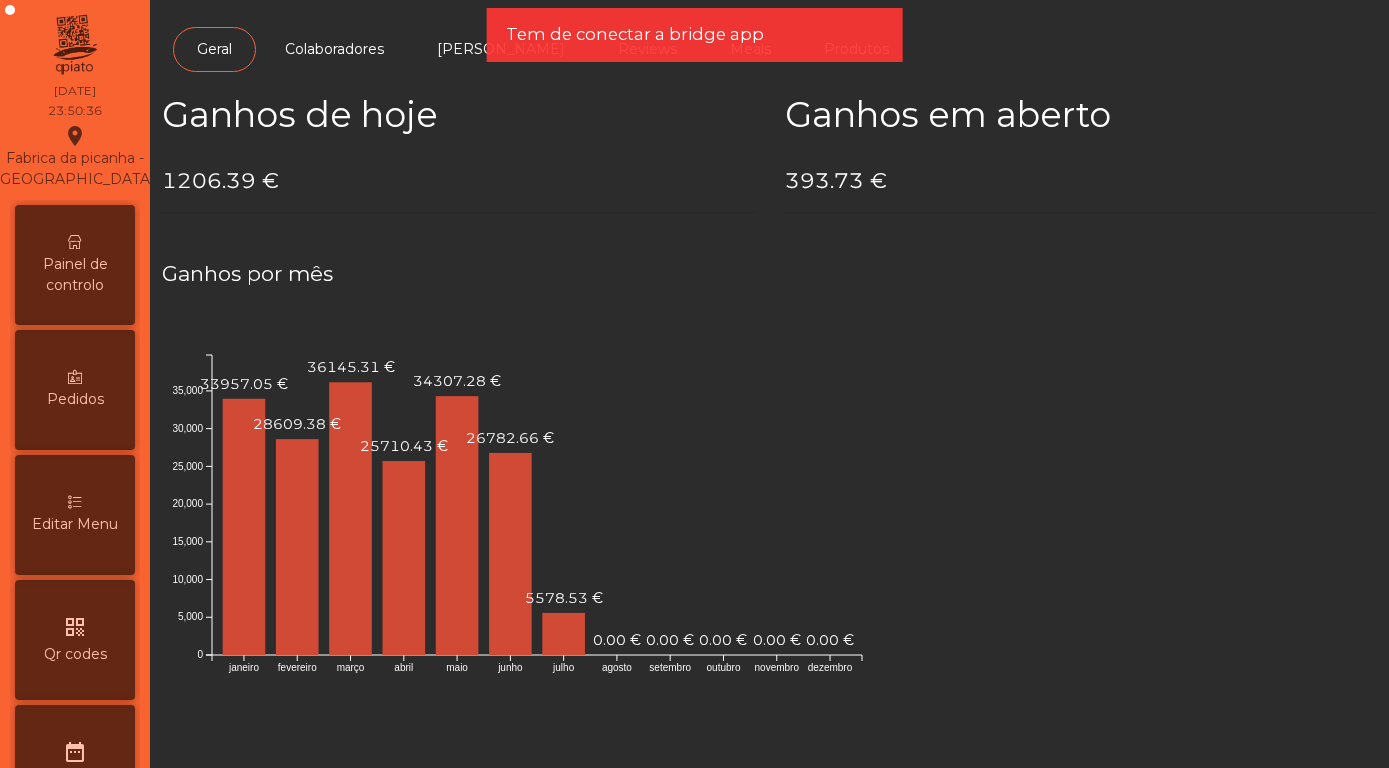 click on "Painel de controlo" at bounding box center (75, 265) 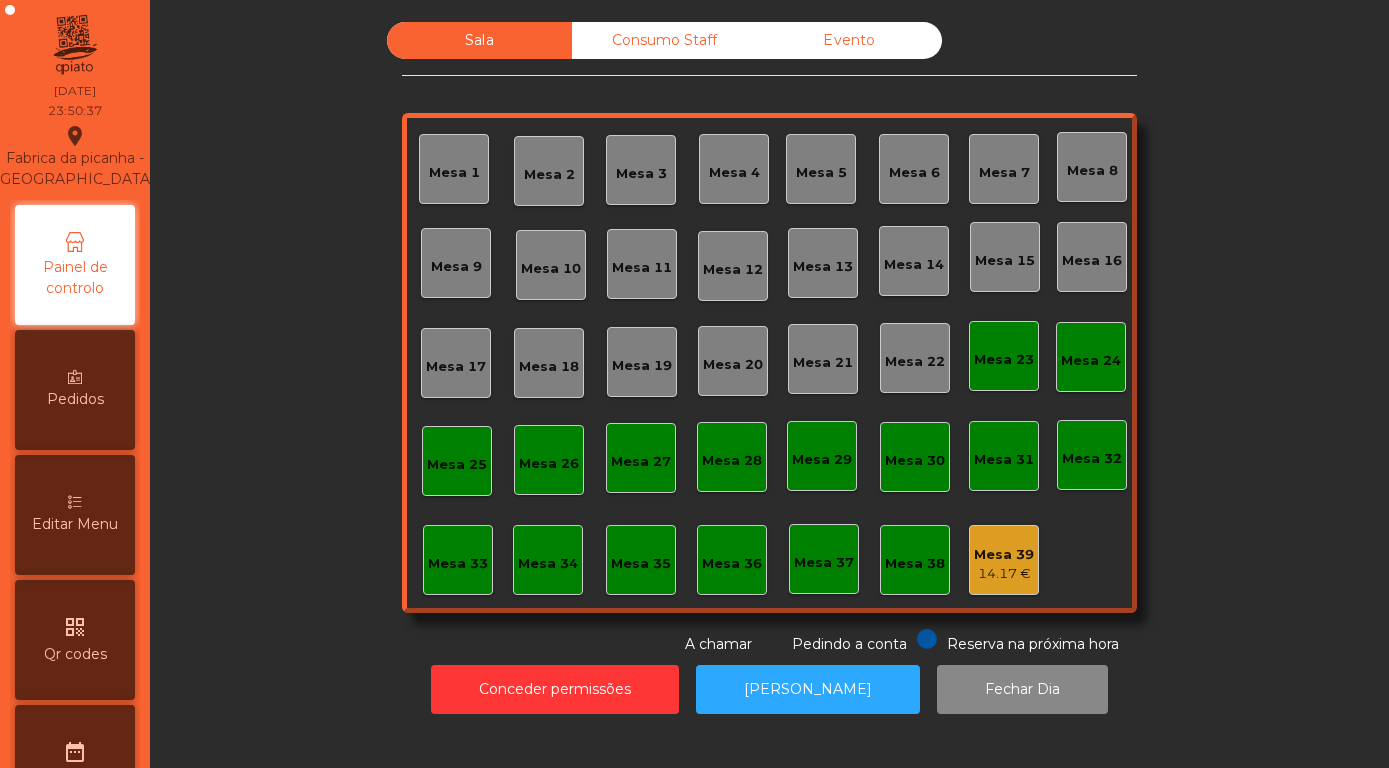 click on "Evento" 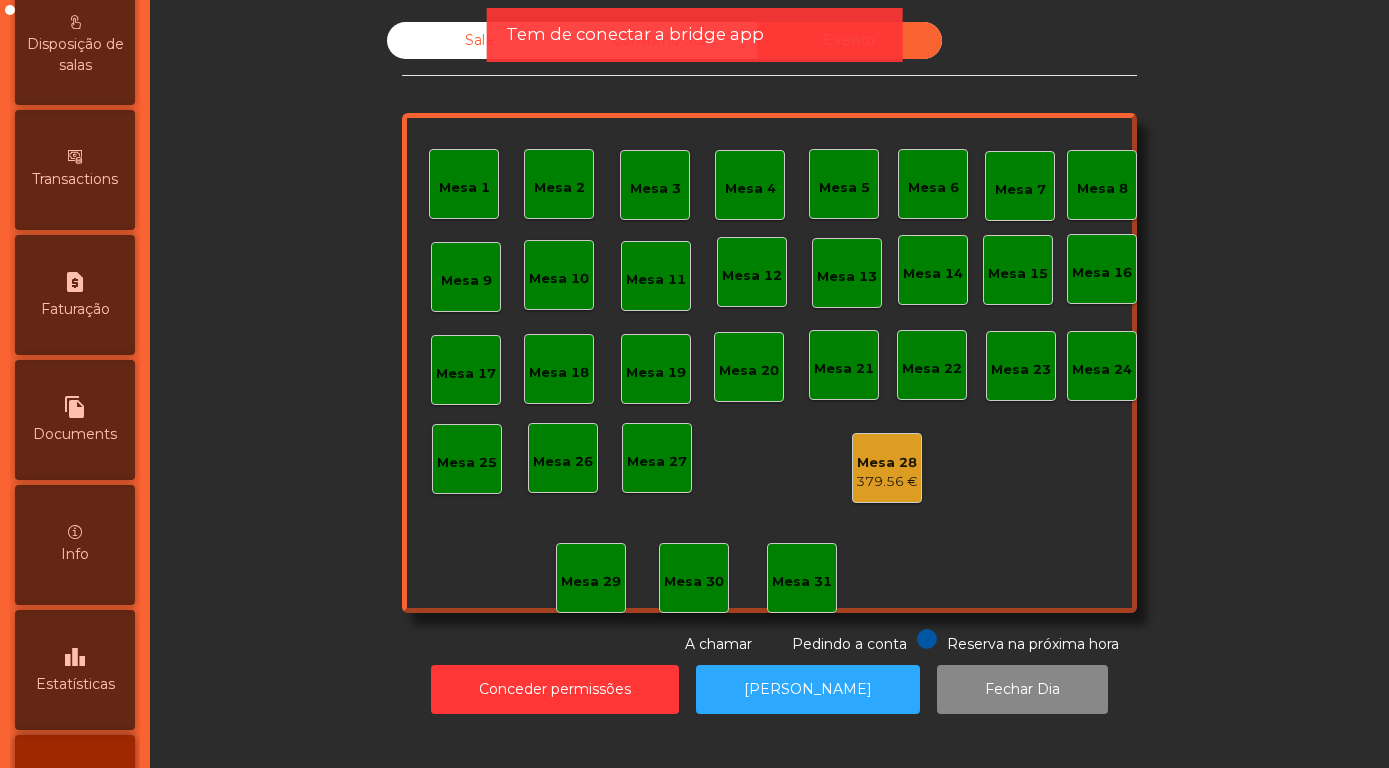 scroll, scrollTop: 948, scrollLeft: 0, axis: vertical 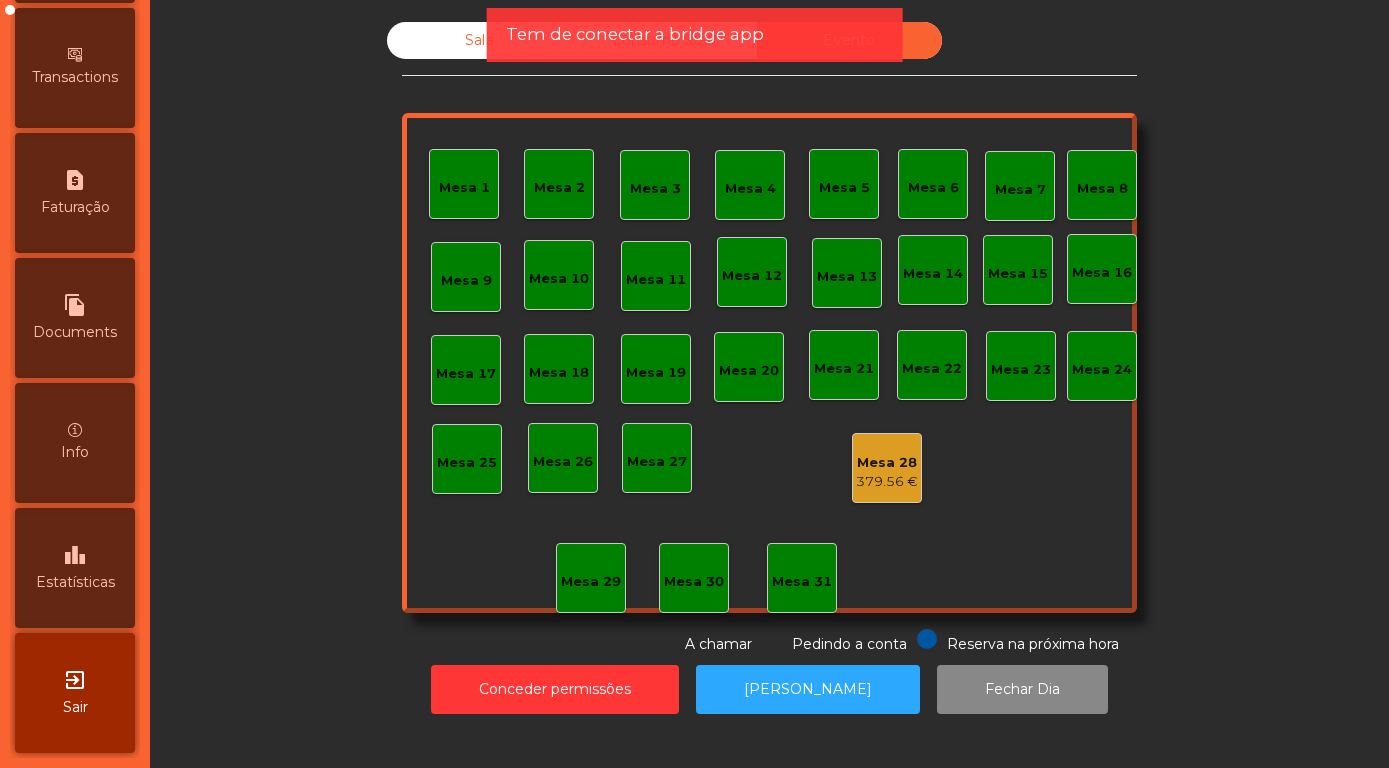 click on "Estatísticas" at bounding box center [75, 582] 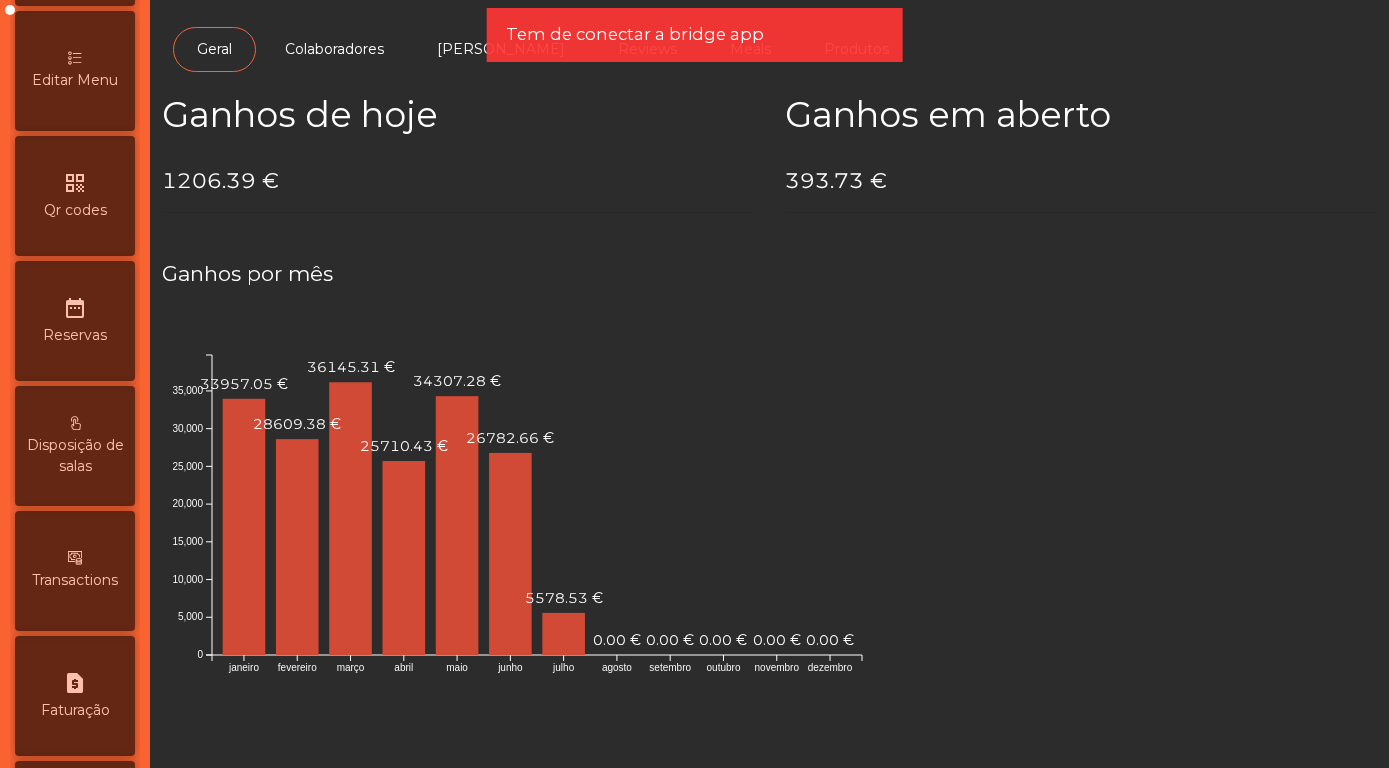 scroll, scrollTop: 0, scrollLeft: 0, axis: both 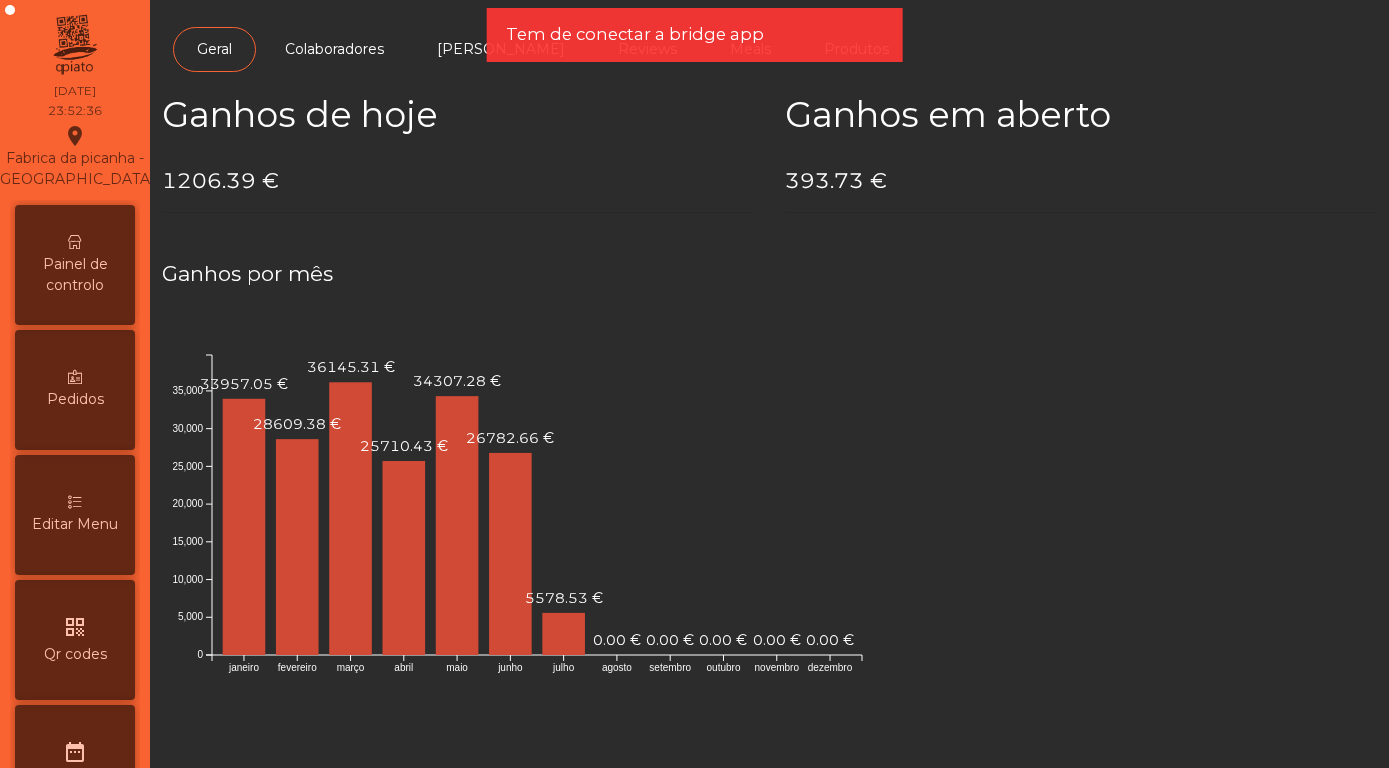 click on "Painel de controlo" at bounding box center [75, 275] 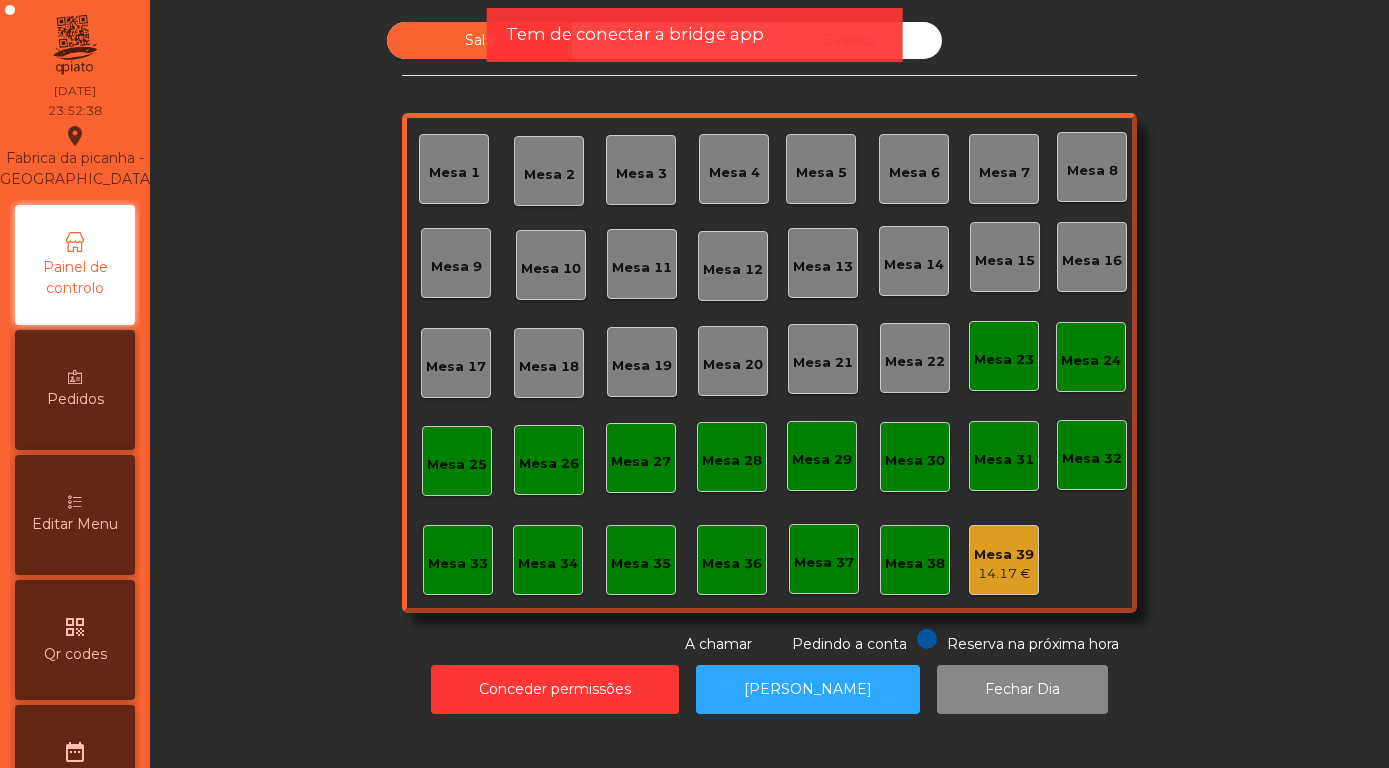 click on "Evento" 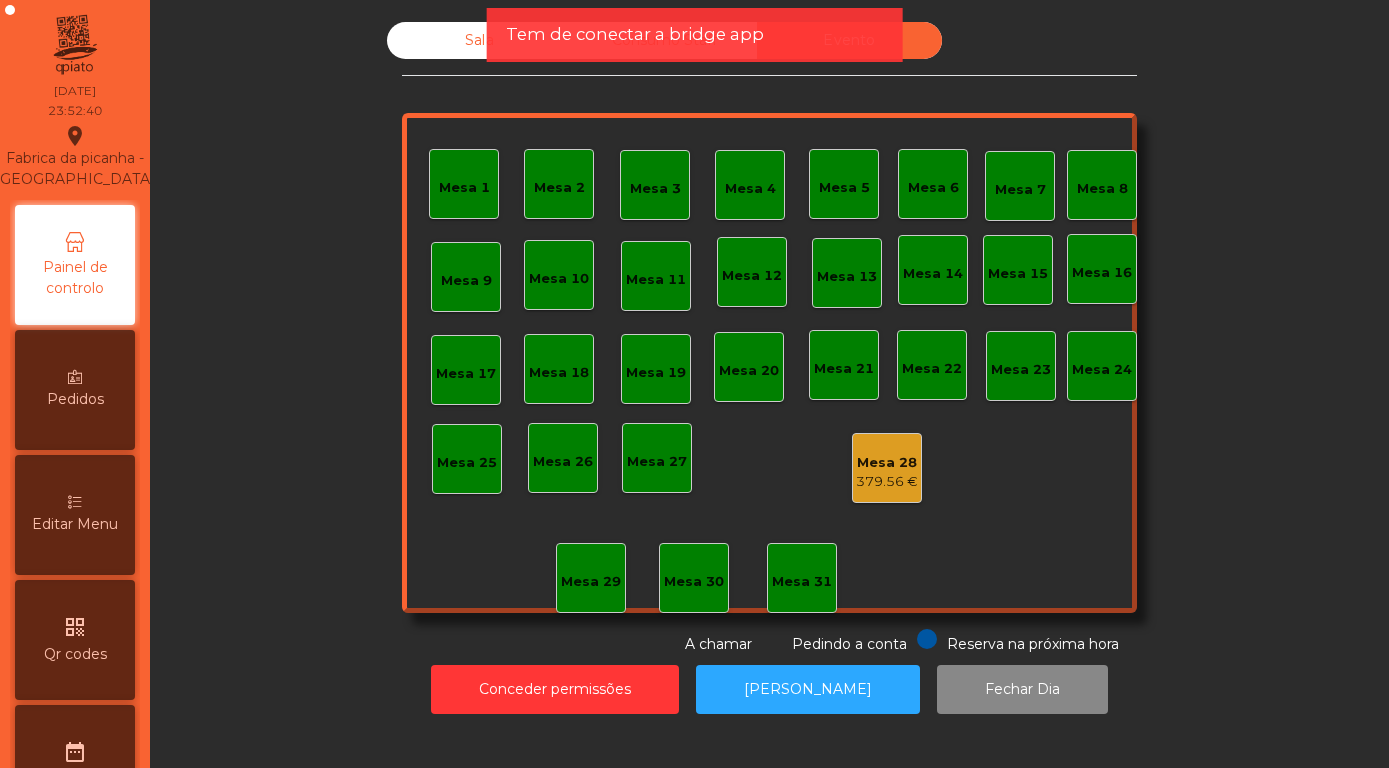 click on "Mesa 28" 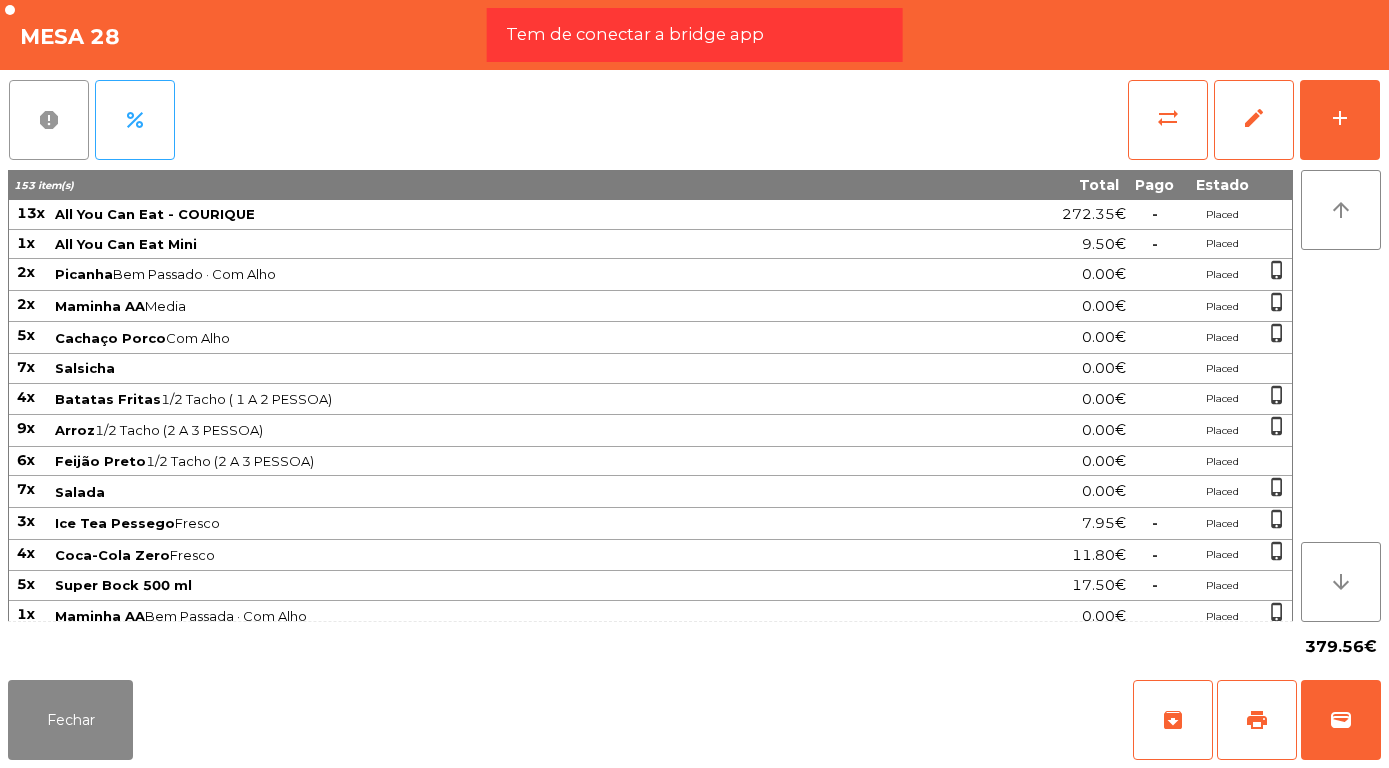 type 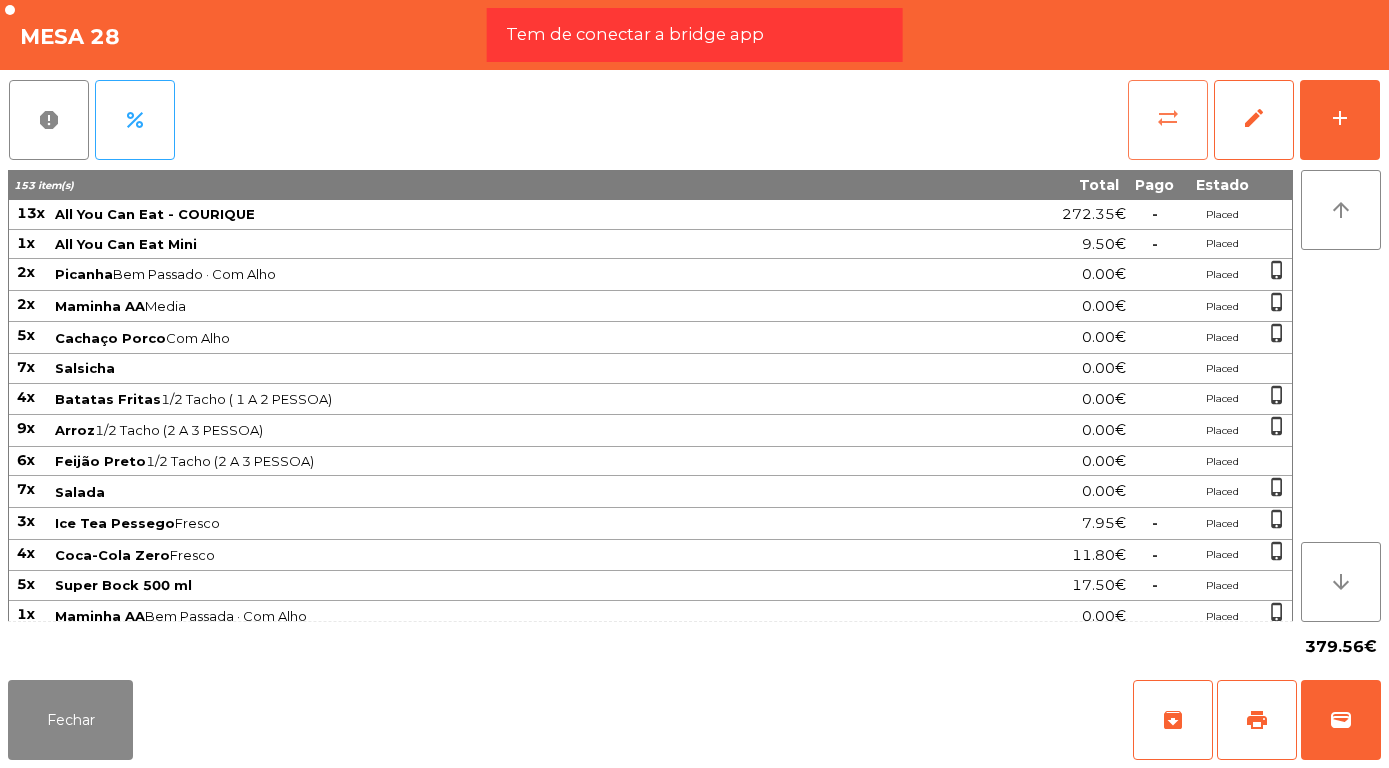 click on "sync_alt" 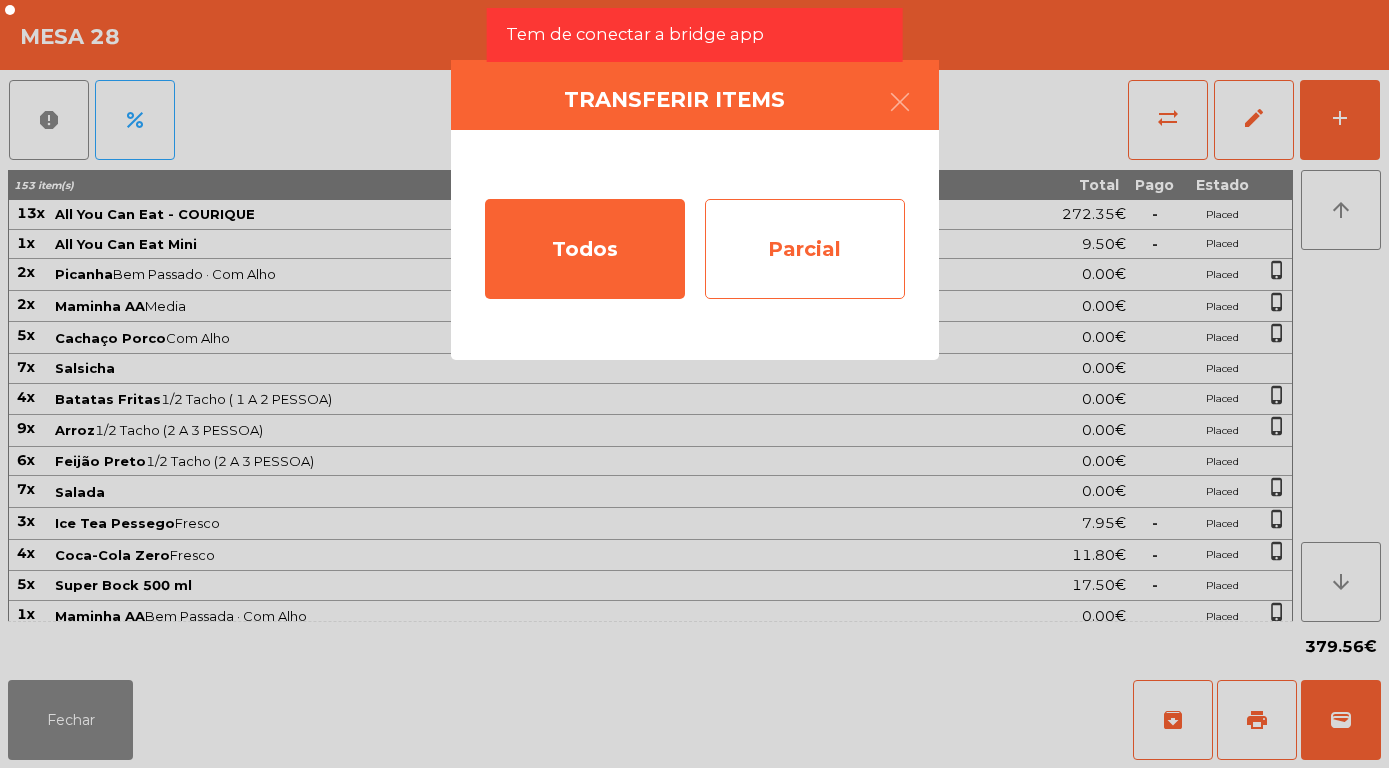 click on "Parcial" 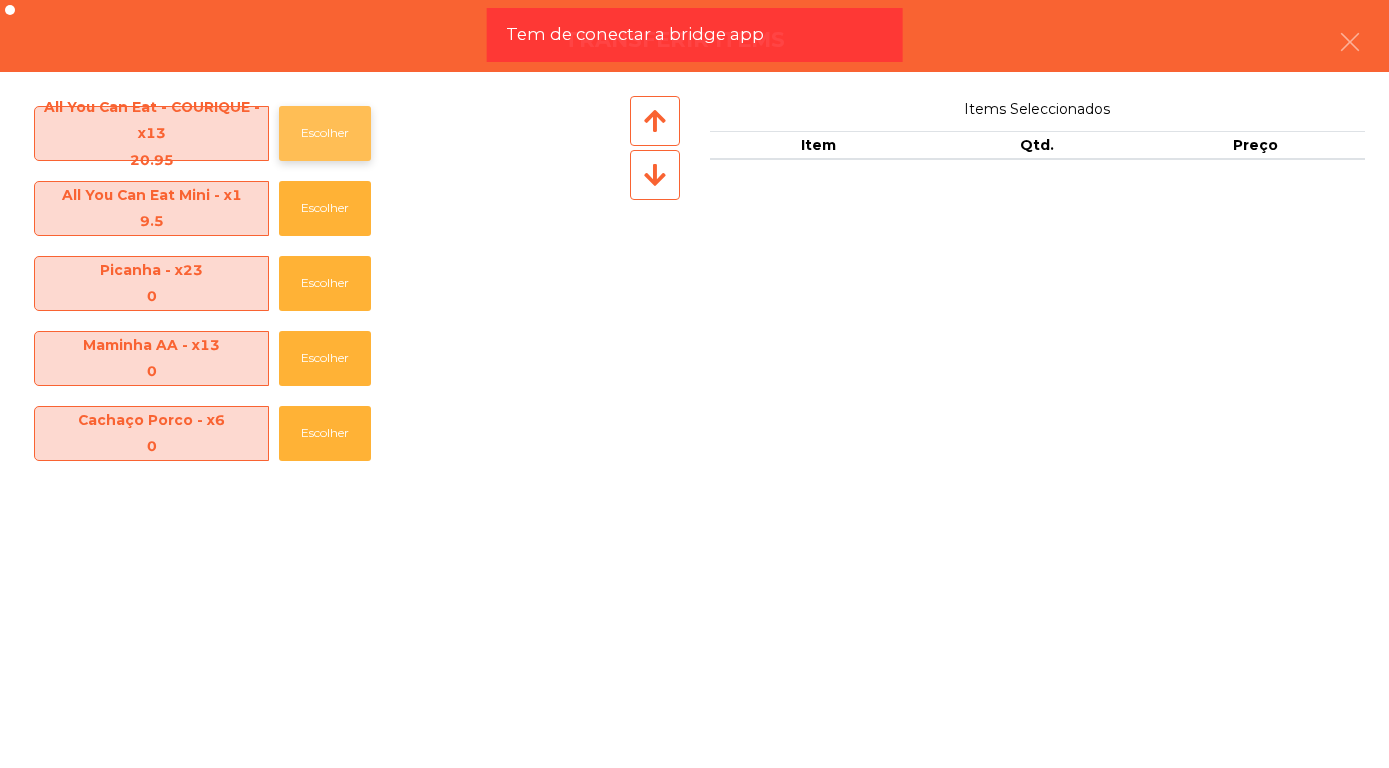 click on "Escolher" 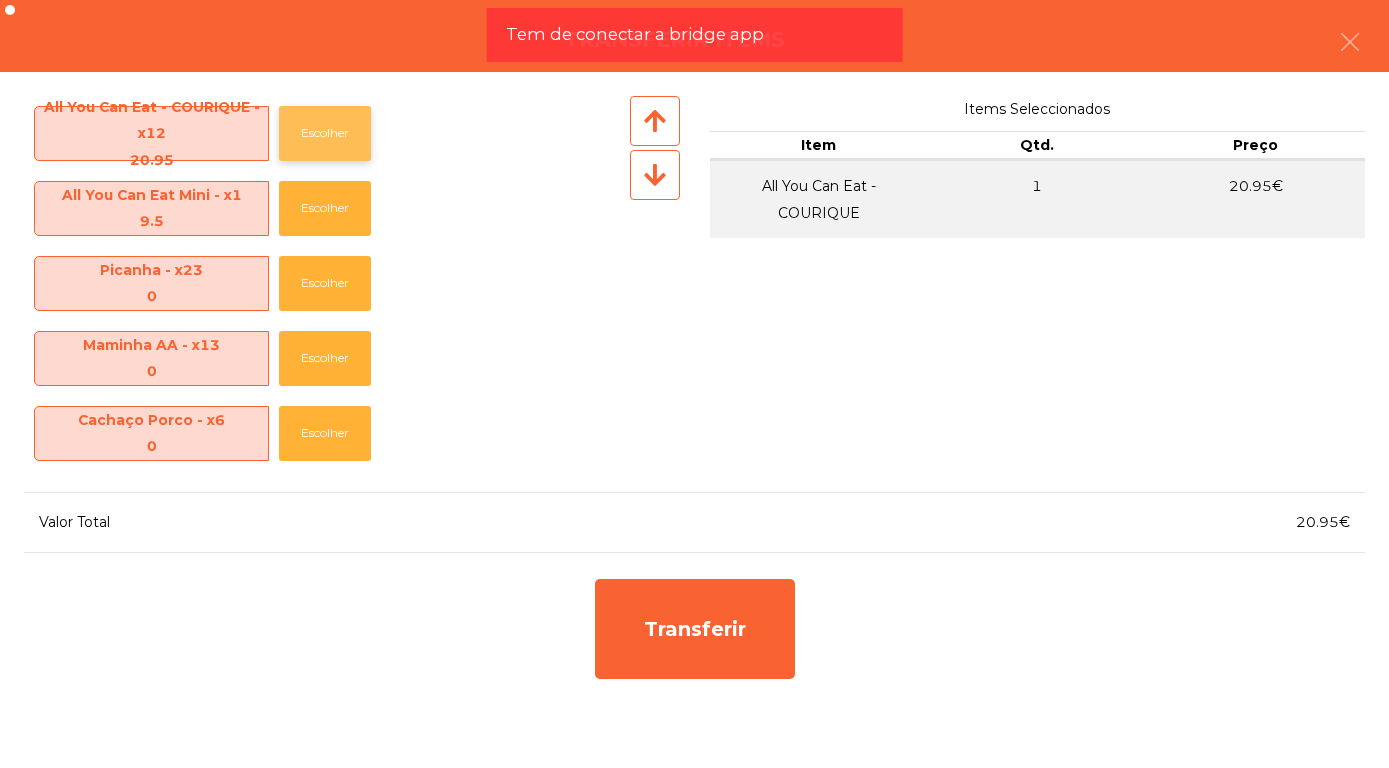 click on "Escolher" 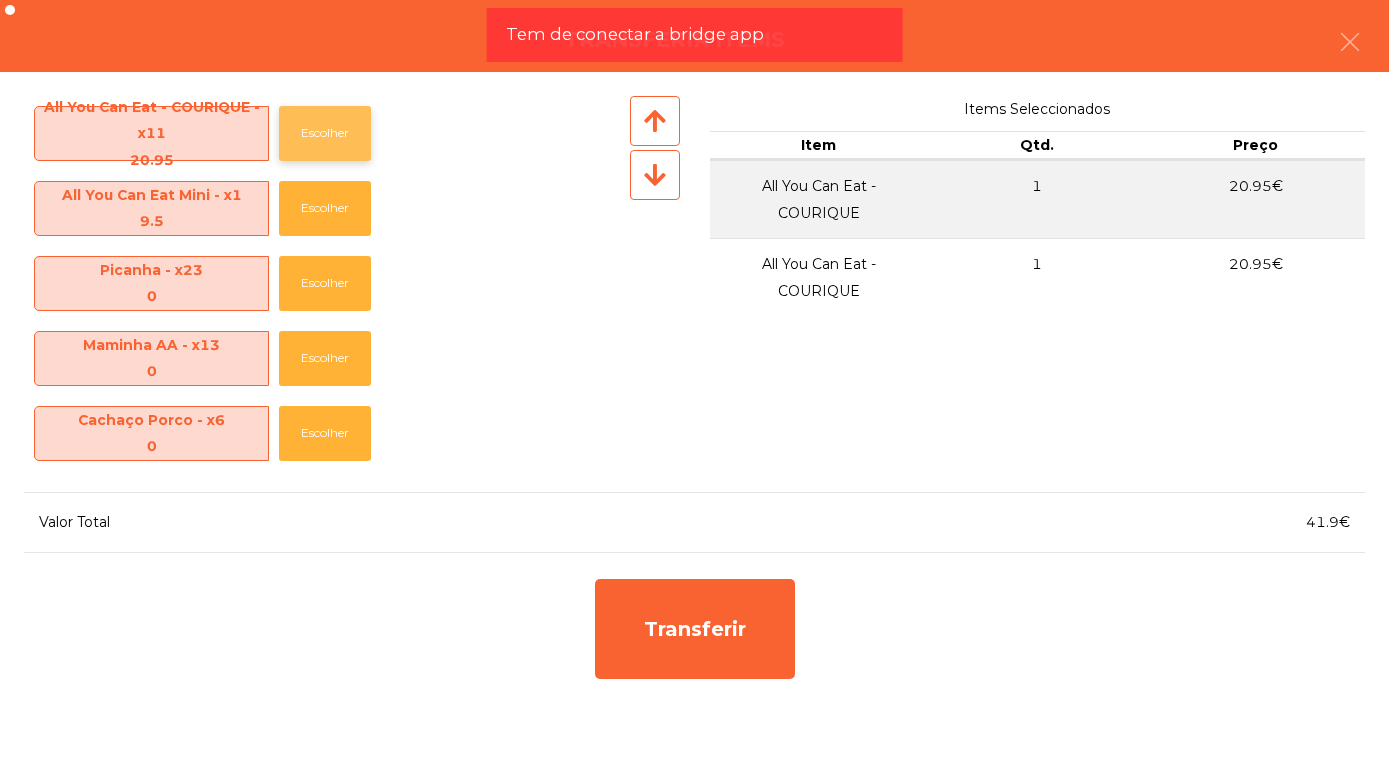 click on "Escolher" 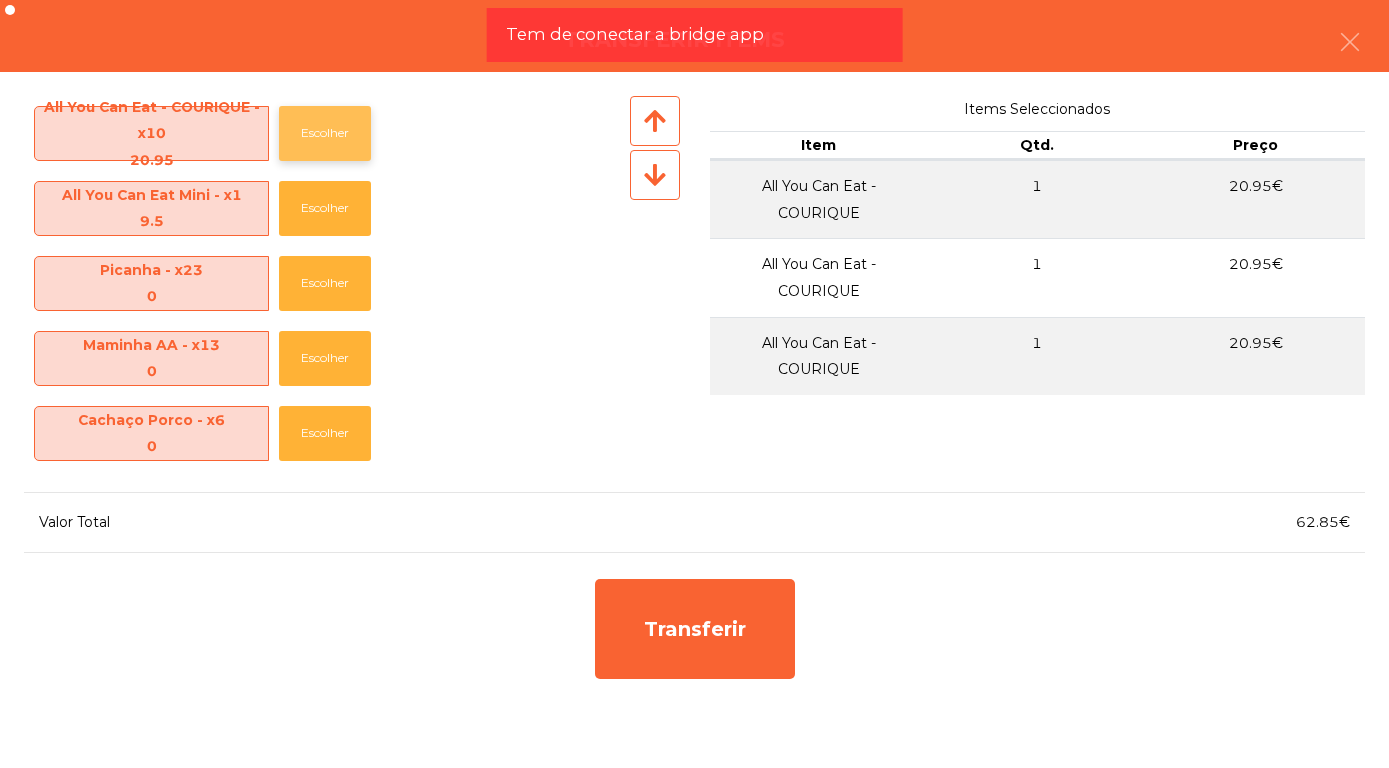 click on "Escolher" 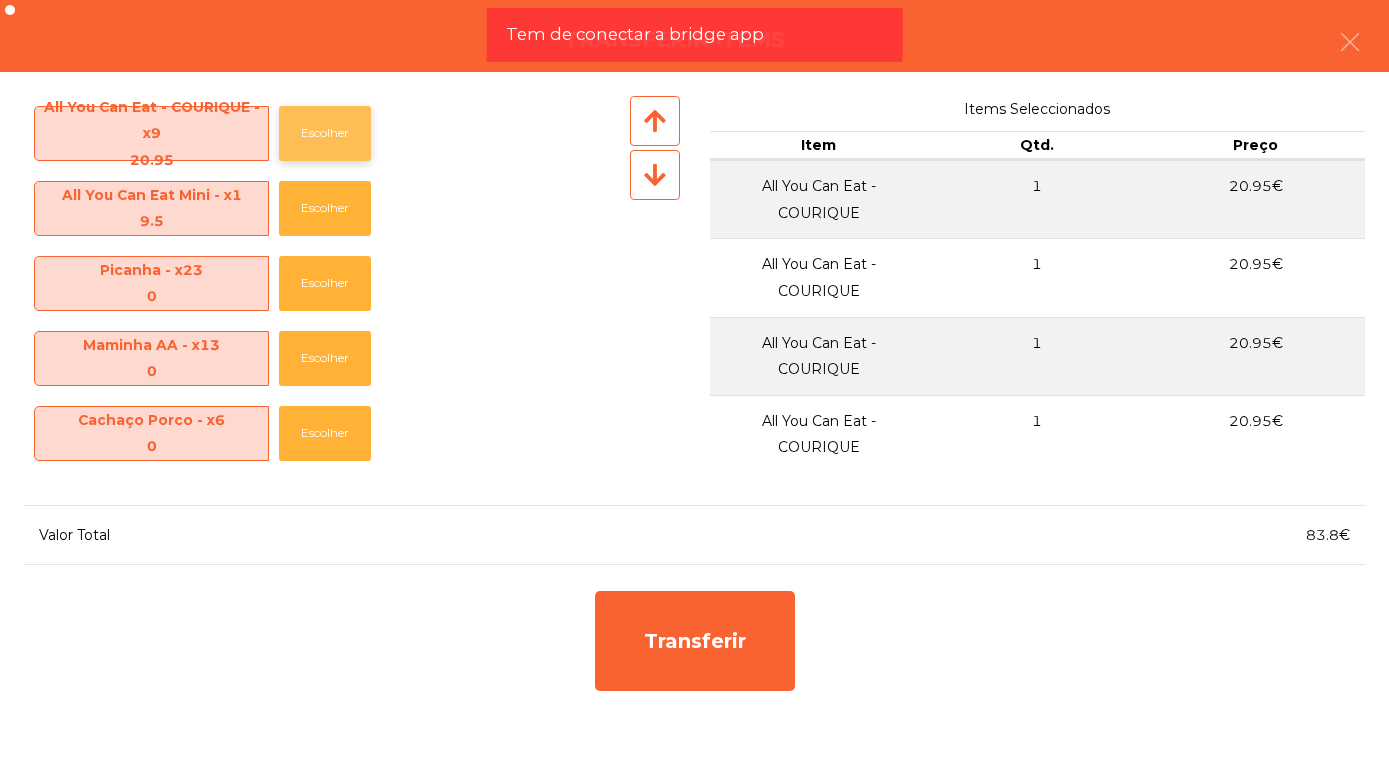 click on "Escolher" 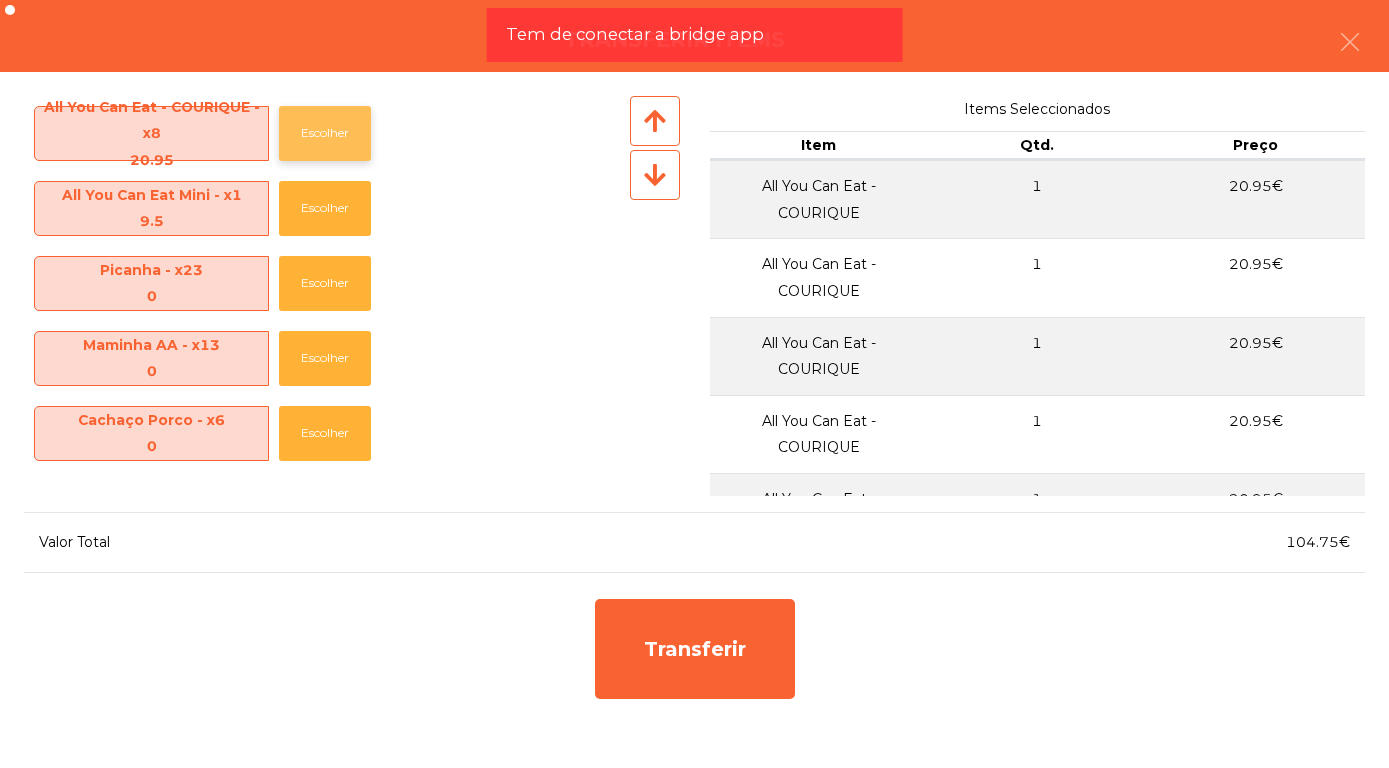 click on "Escolher" 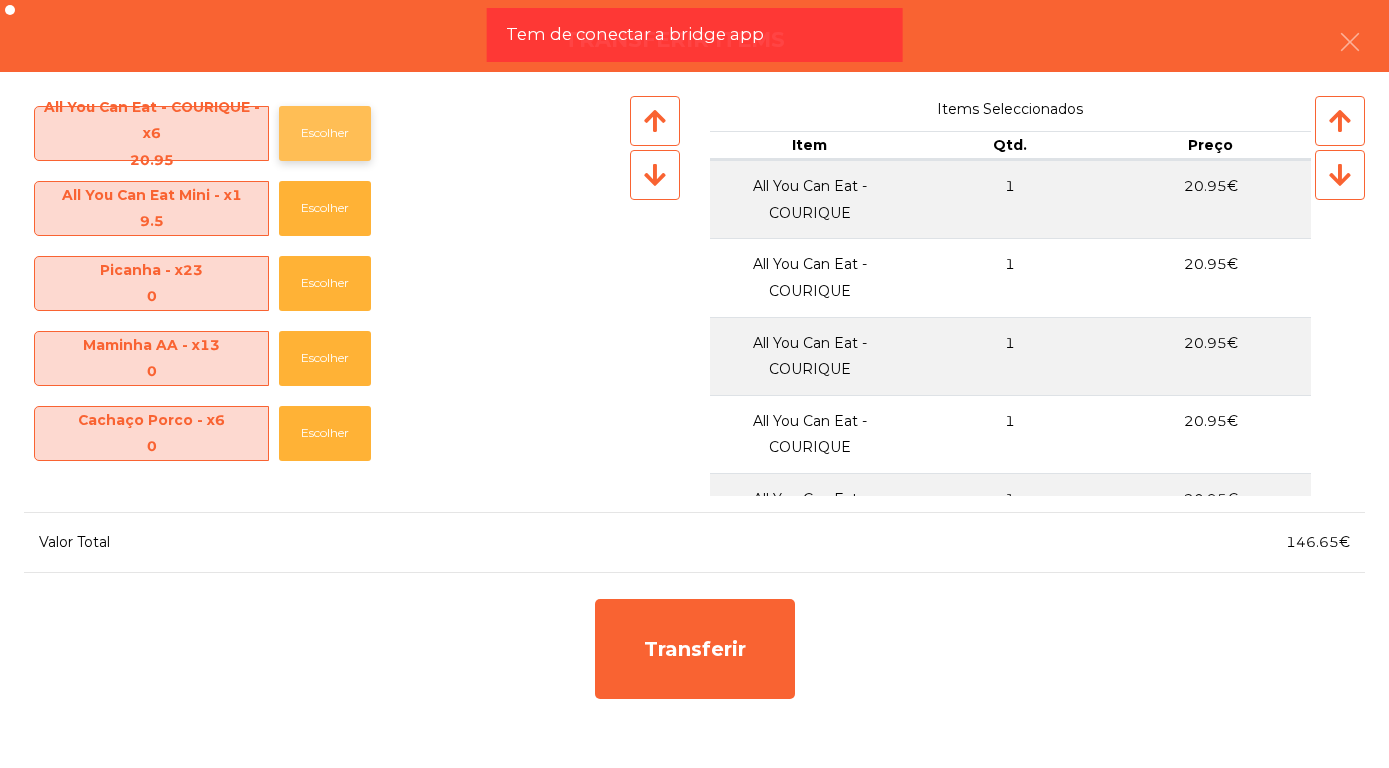 click on "Escolher" 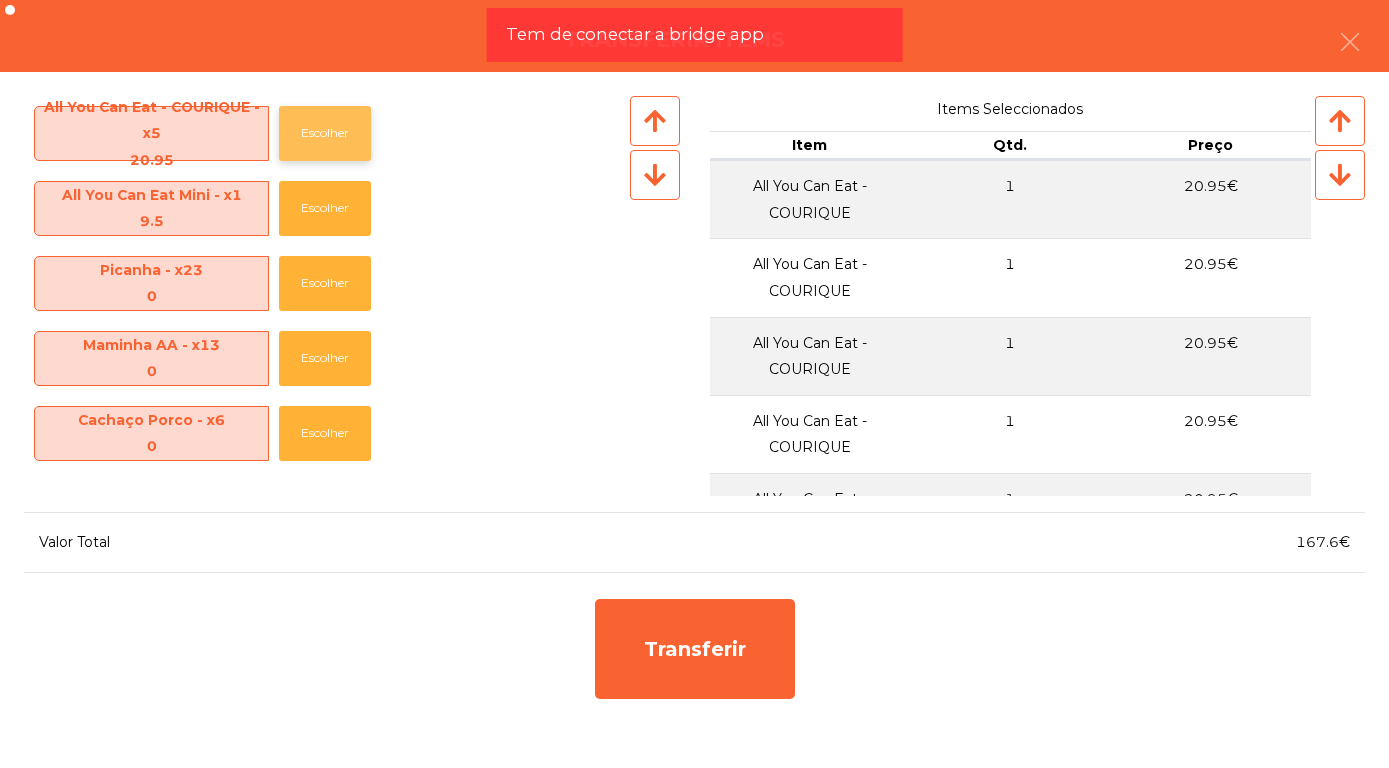 click on "Escolher" 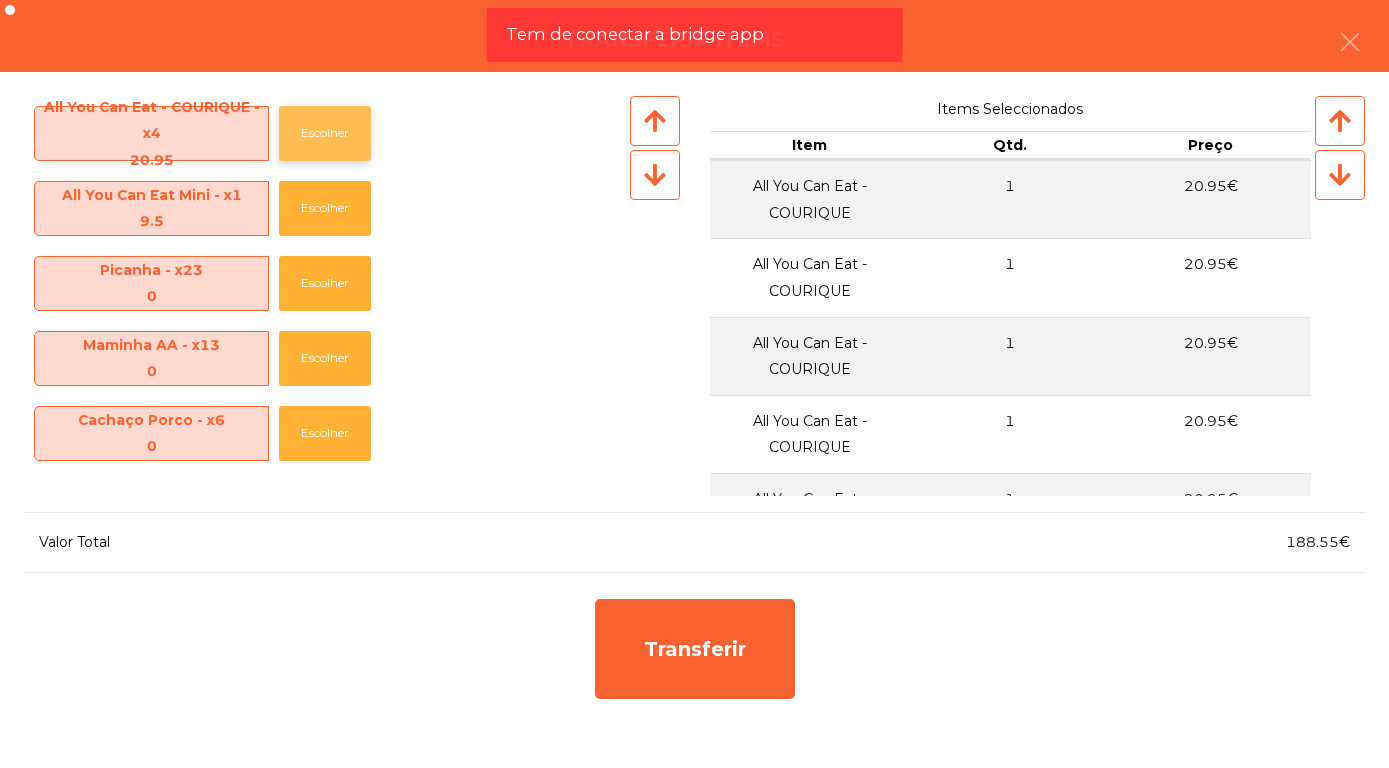 click on "Escolher" 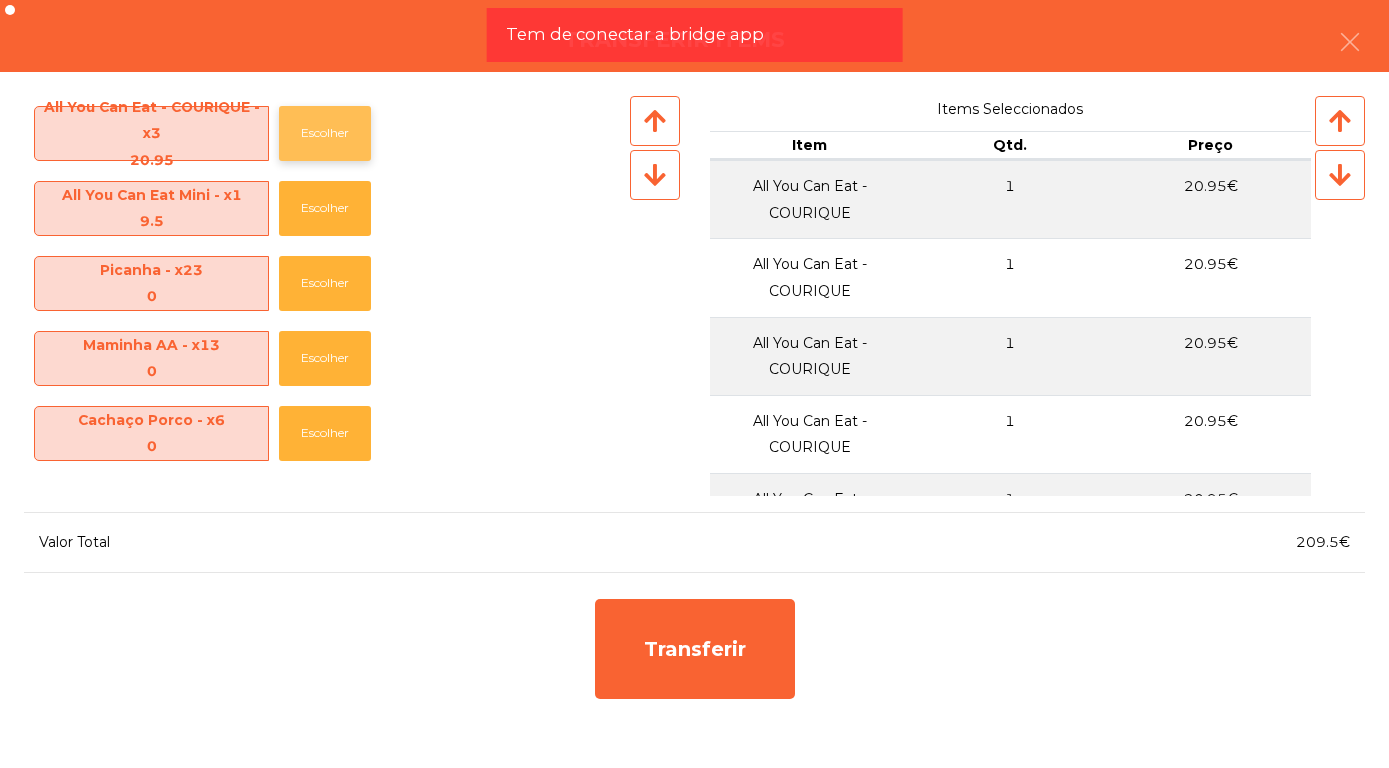 click on "Escolher" 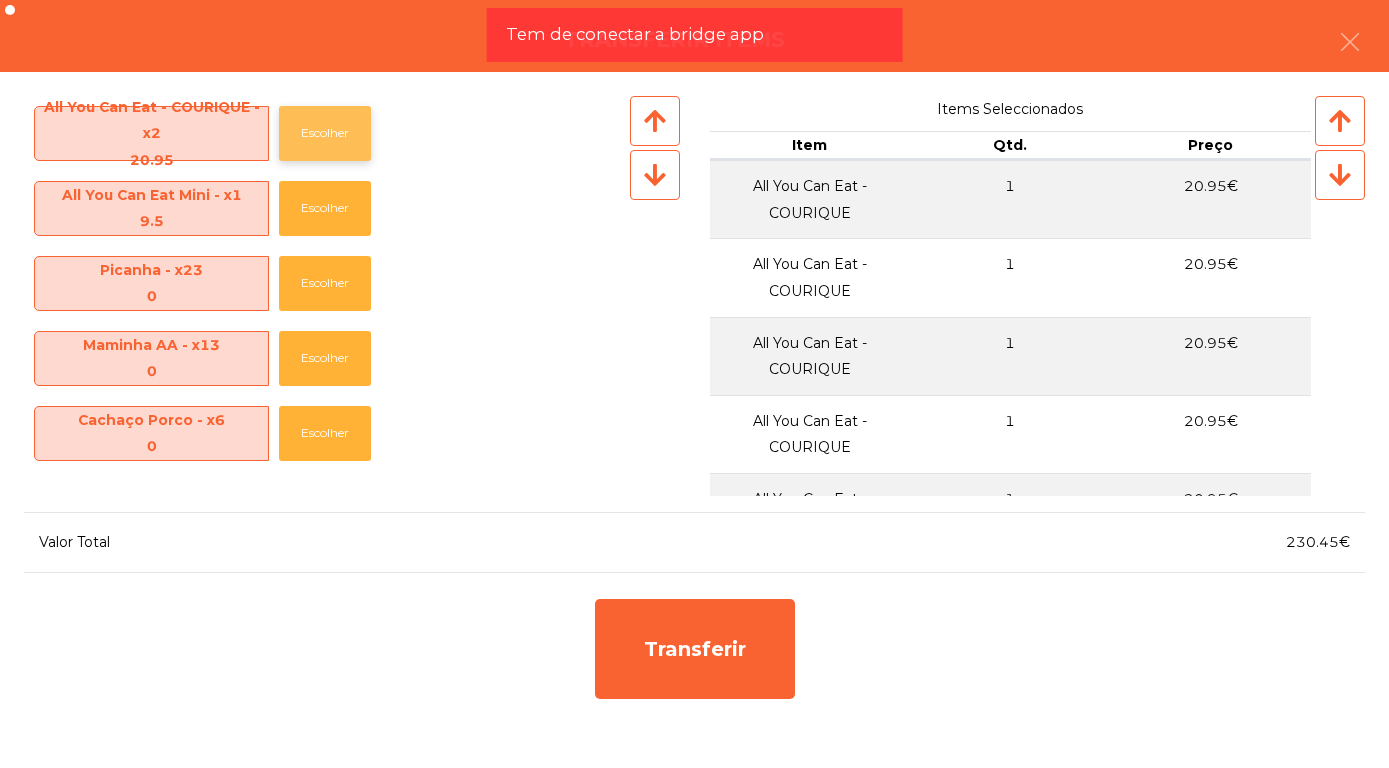 click on "Escolher" 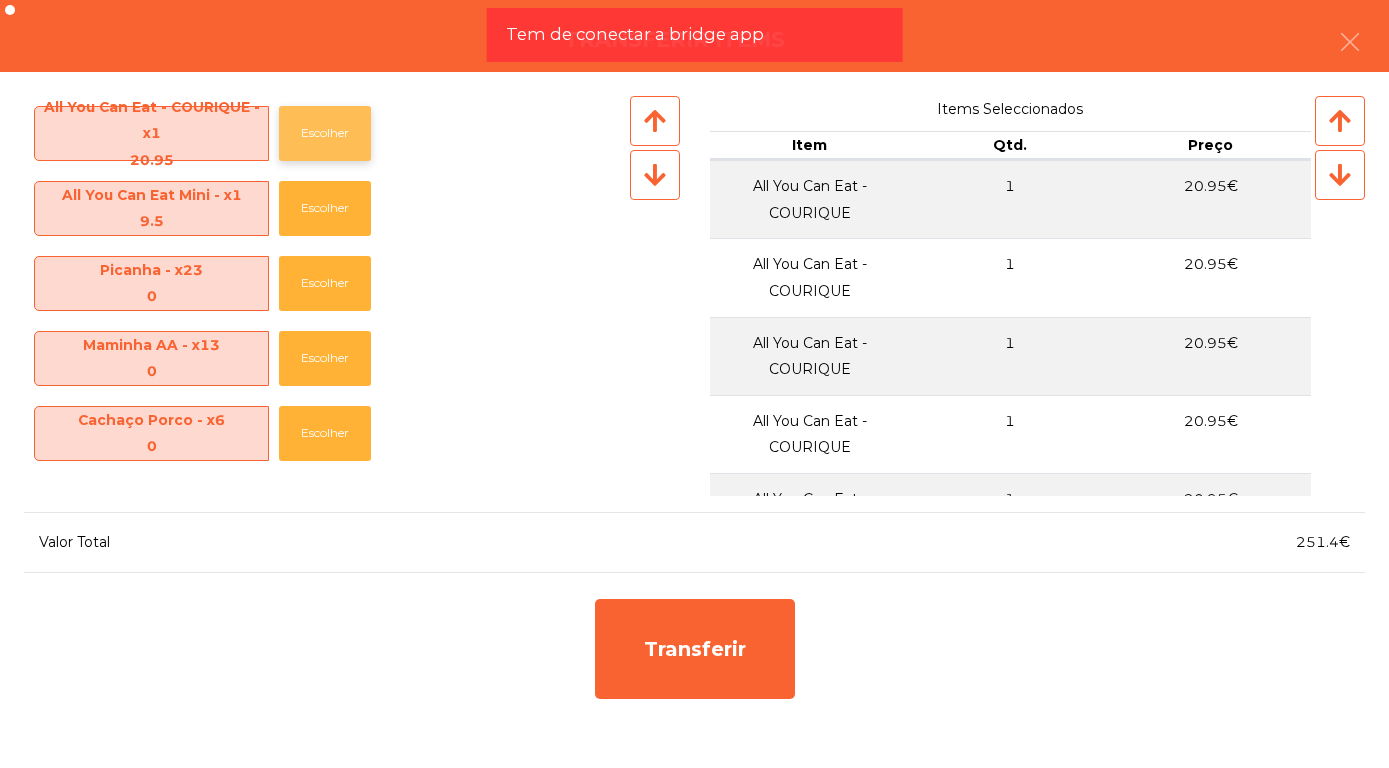 click on "Escolher" 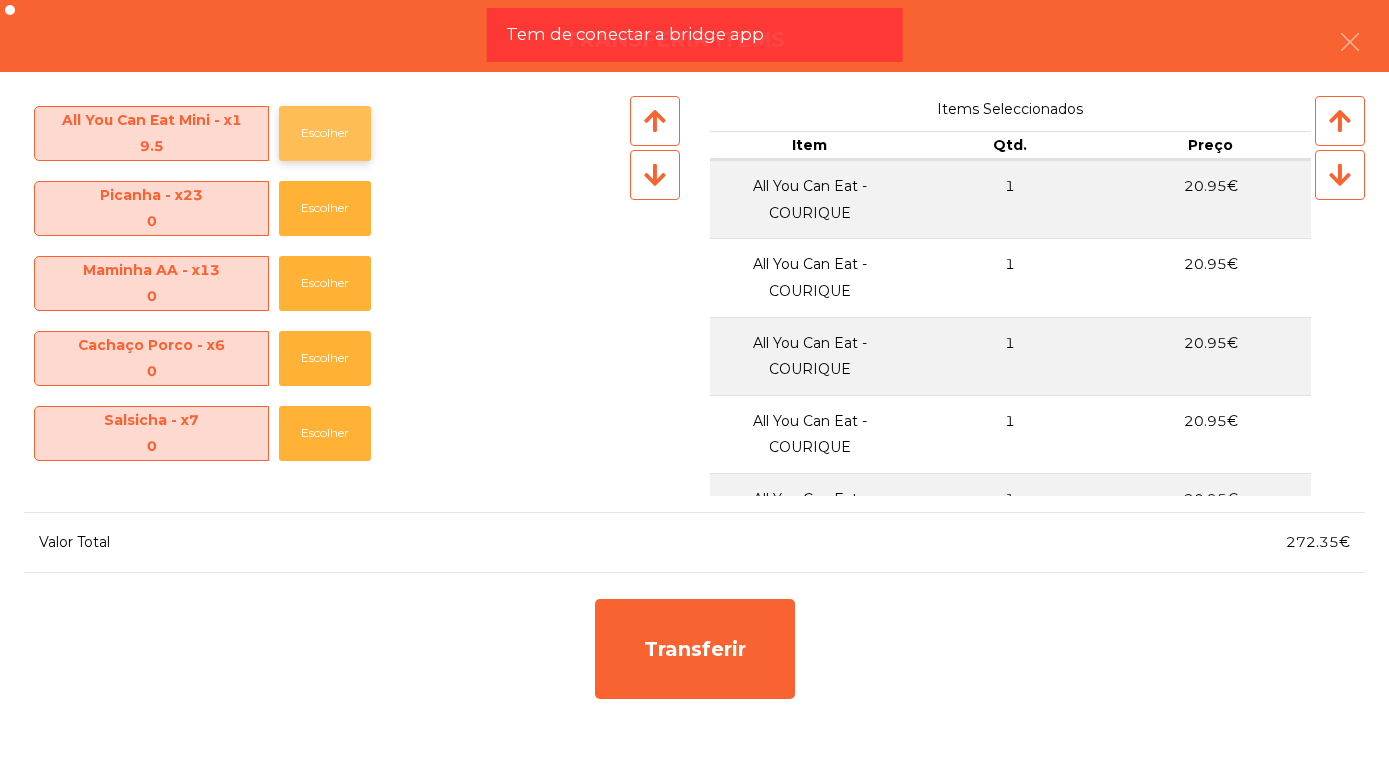 click on "Escolher" 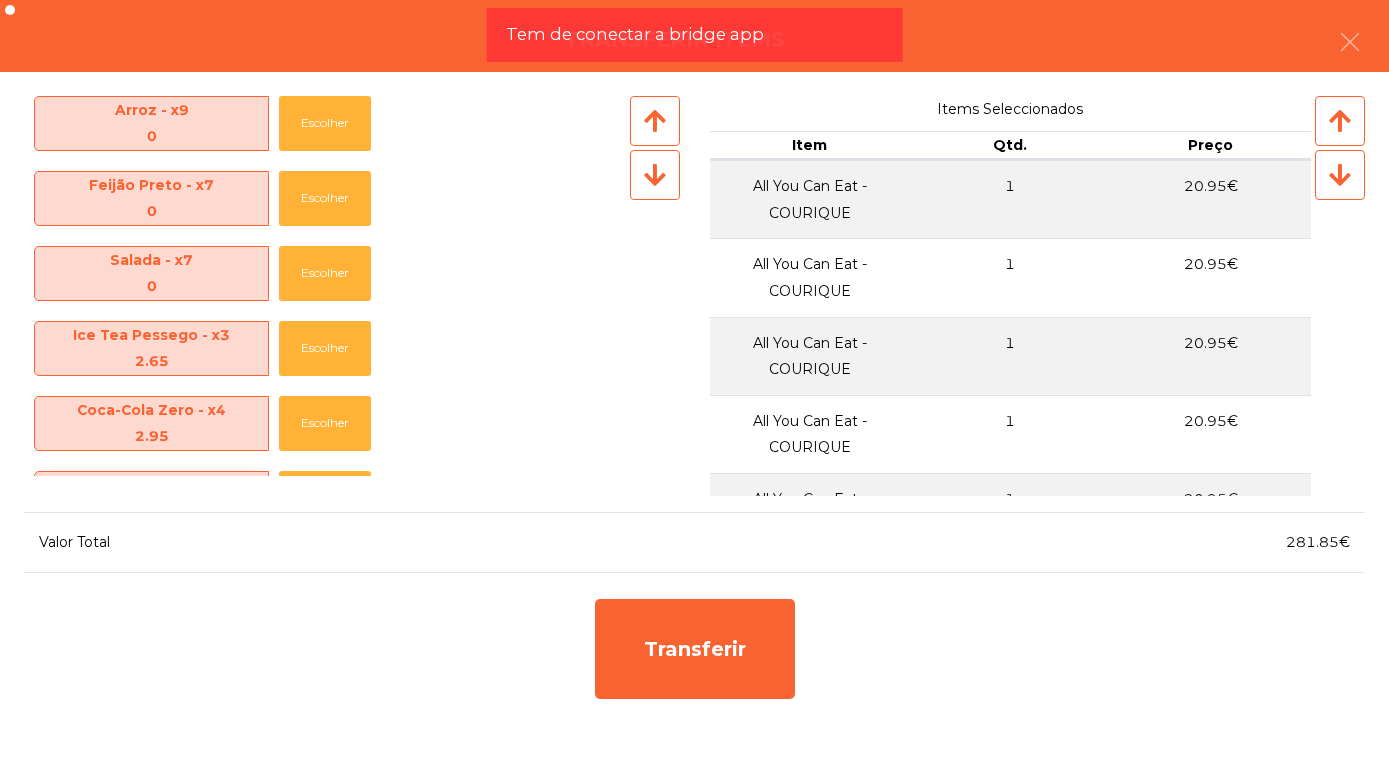 scroll, scrollTop: 415, scrollLeft: 0, axis: vertical 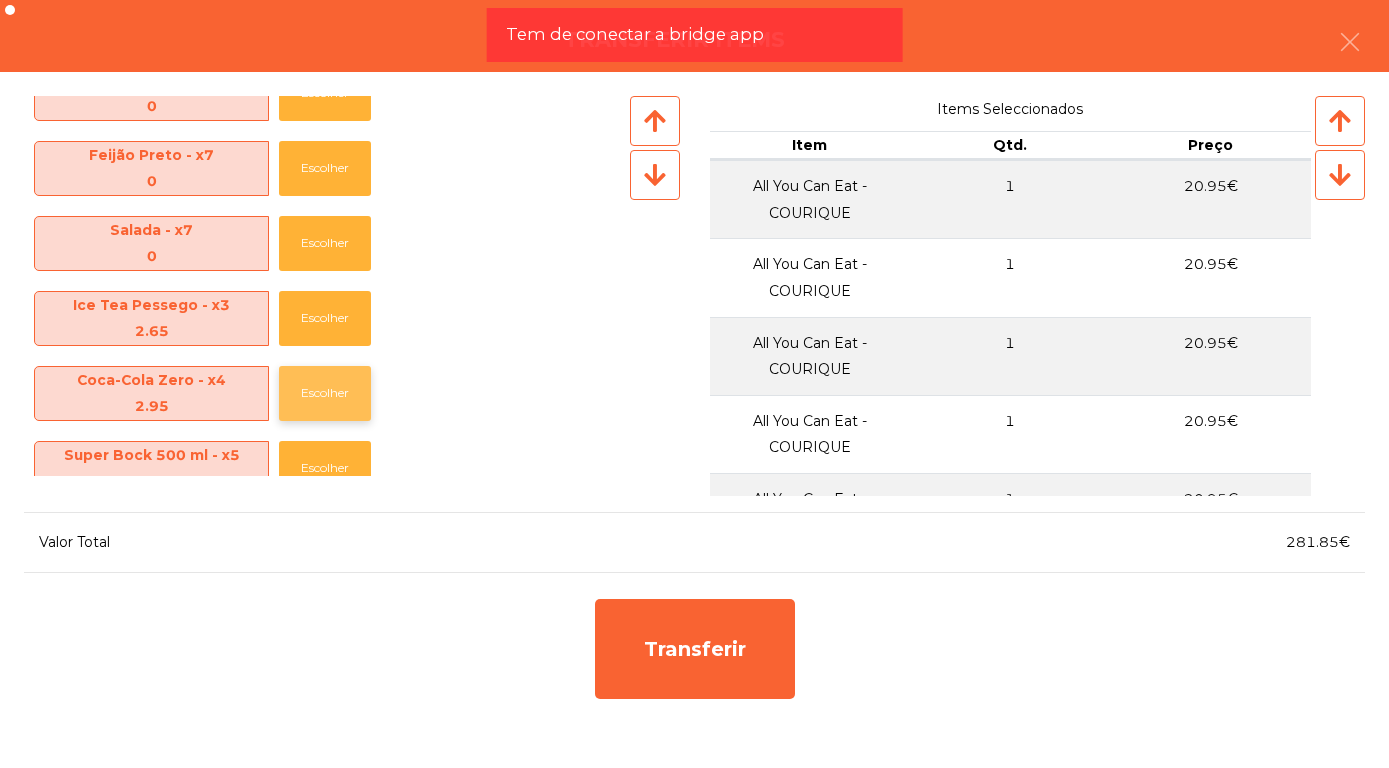 click on "Escolher" 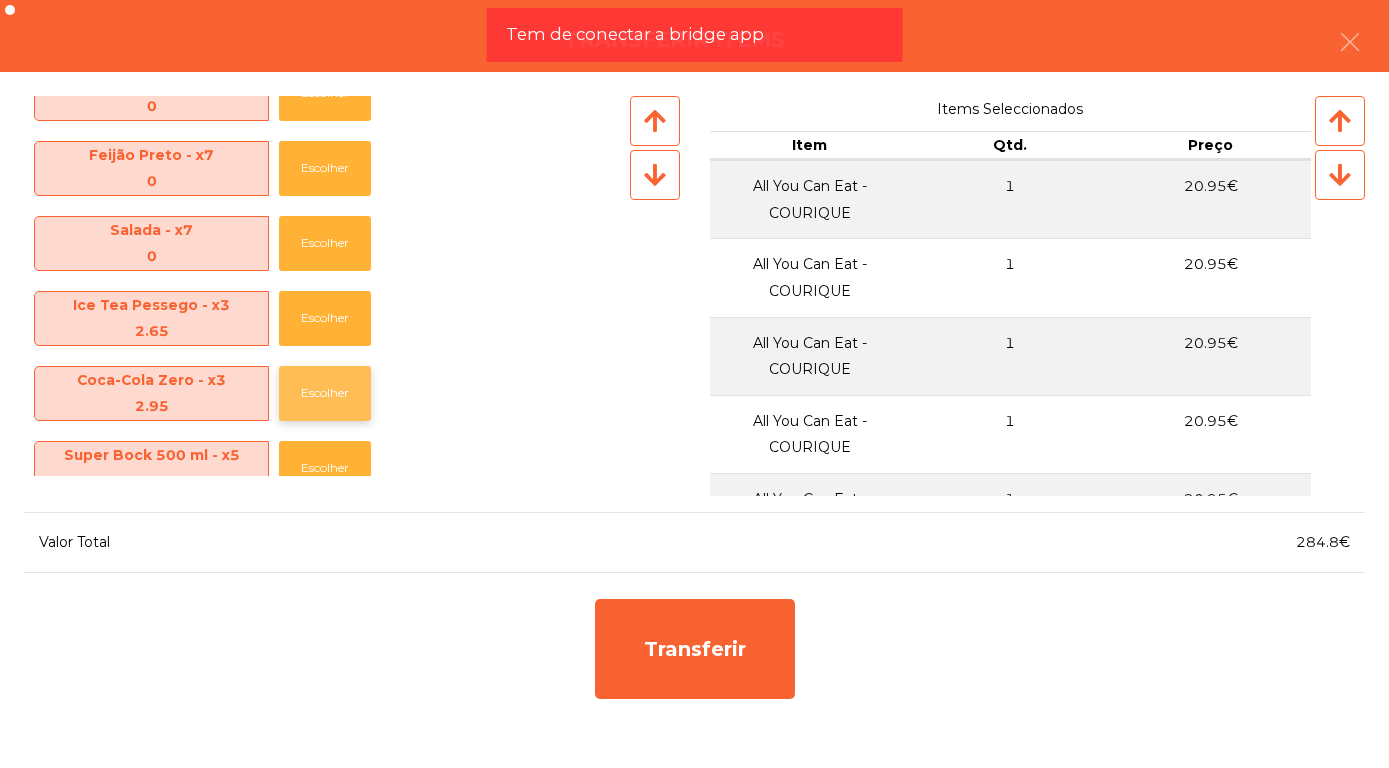 click on "Escolher" 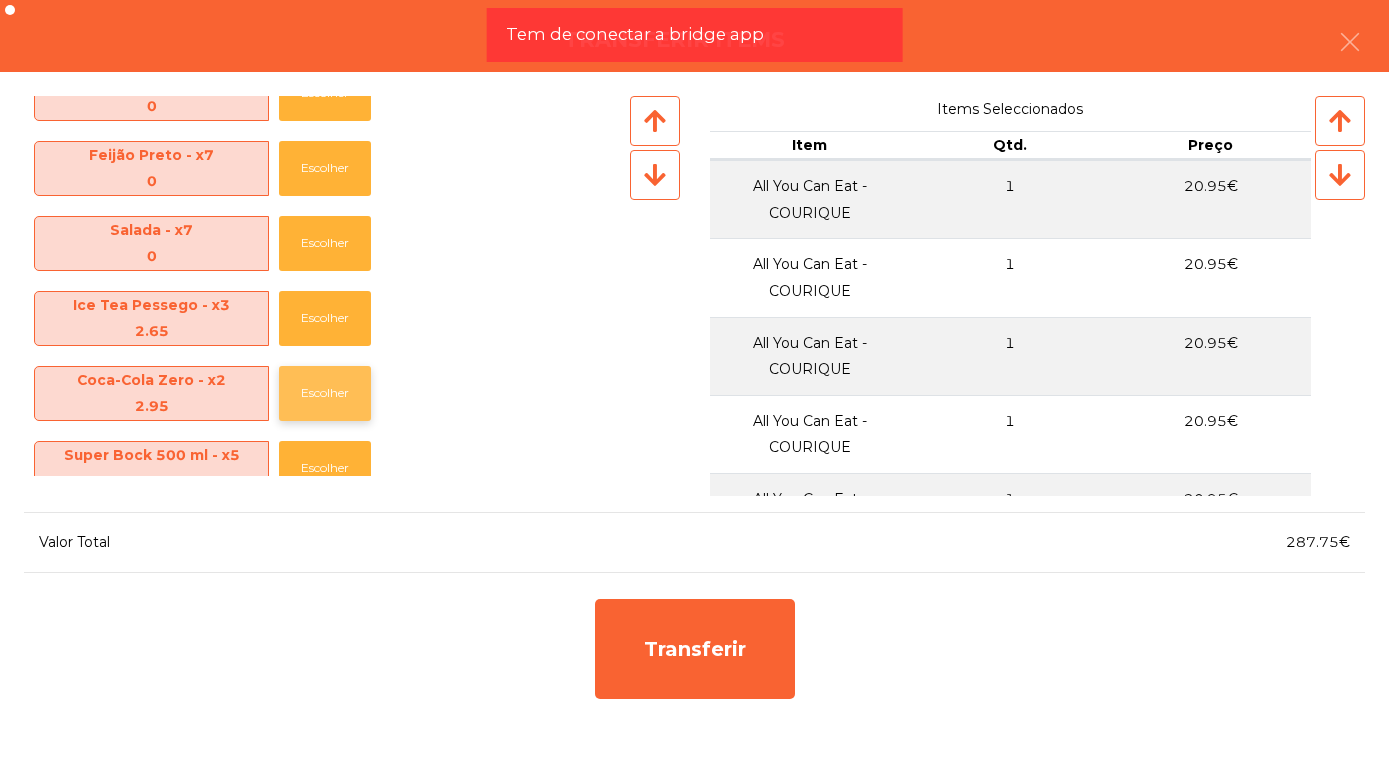 click on "Escolher" 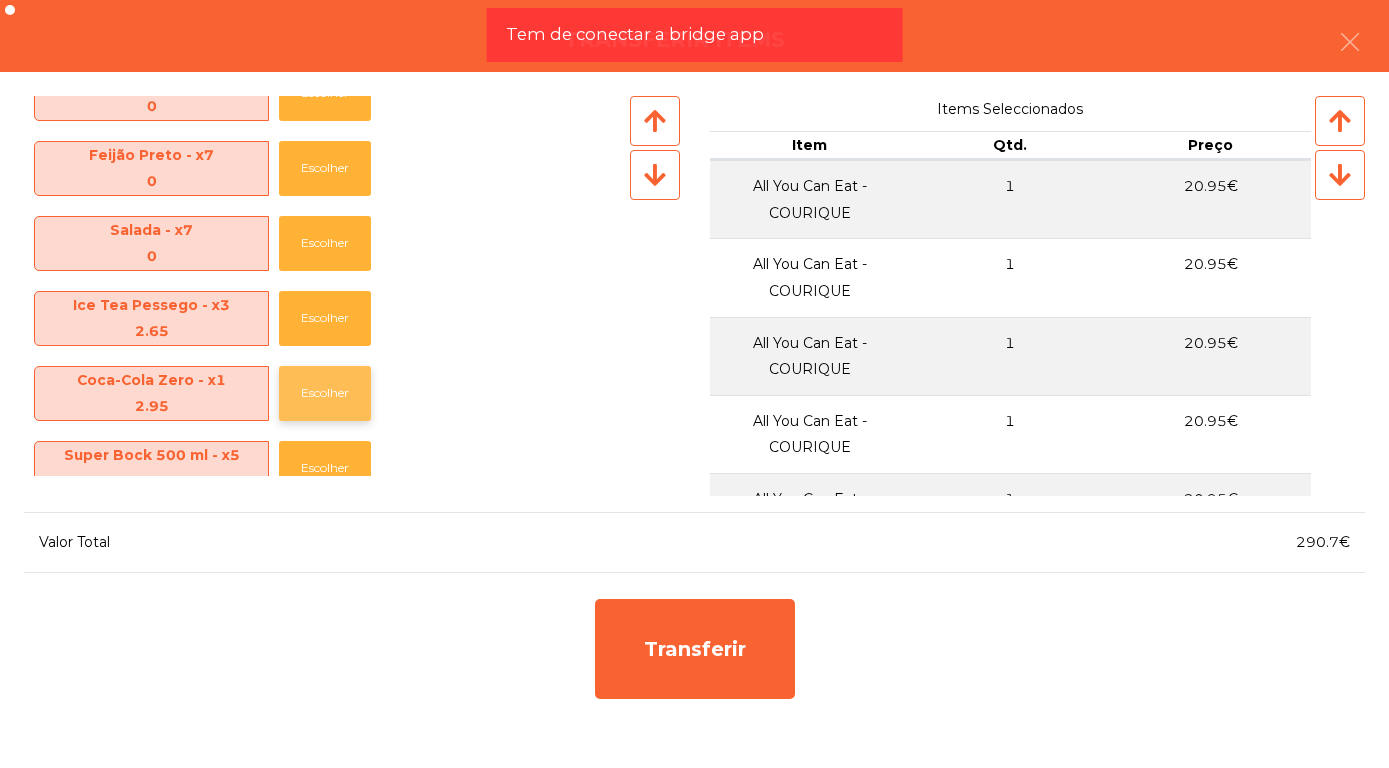 click on "Escolher" 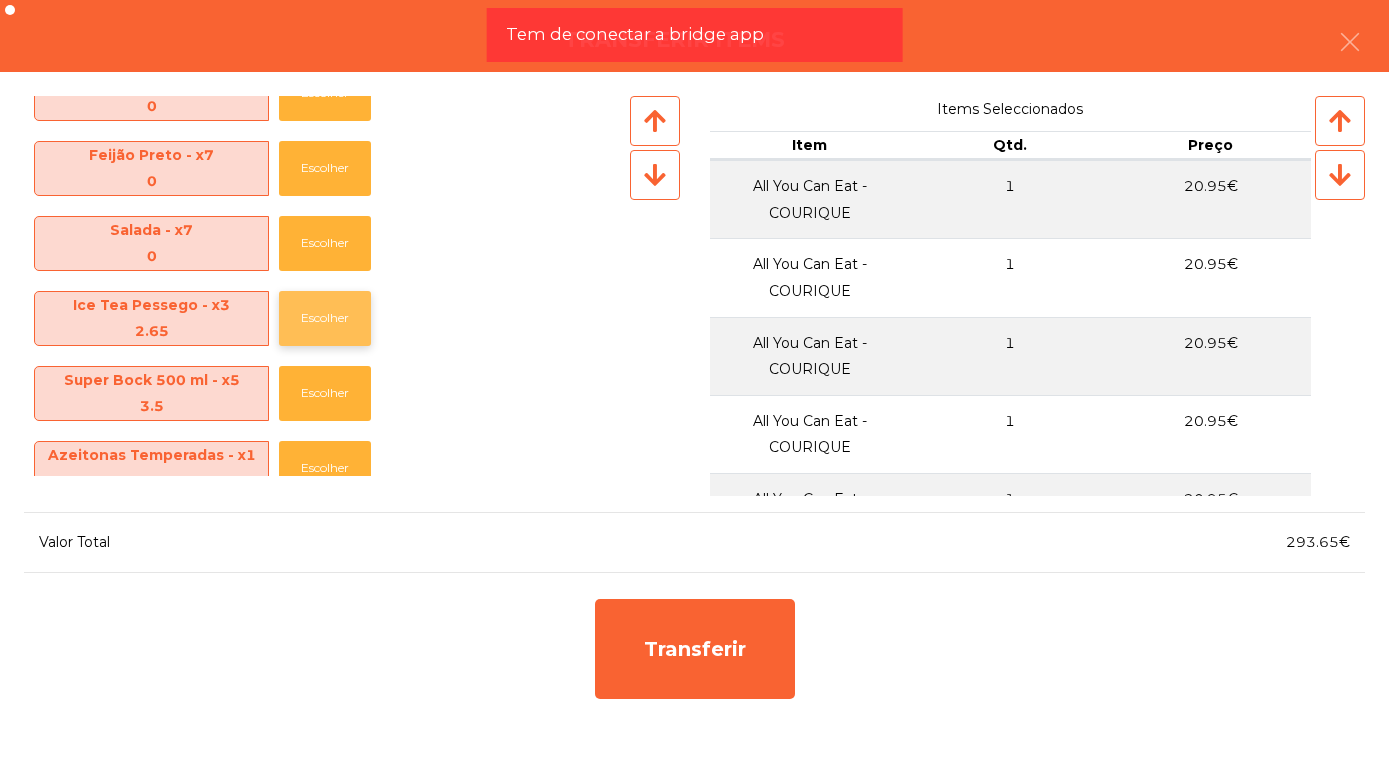 click on "Escolher" 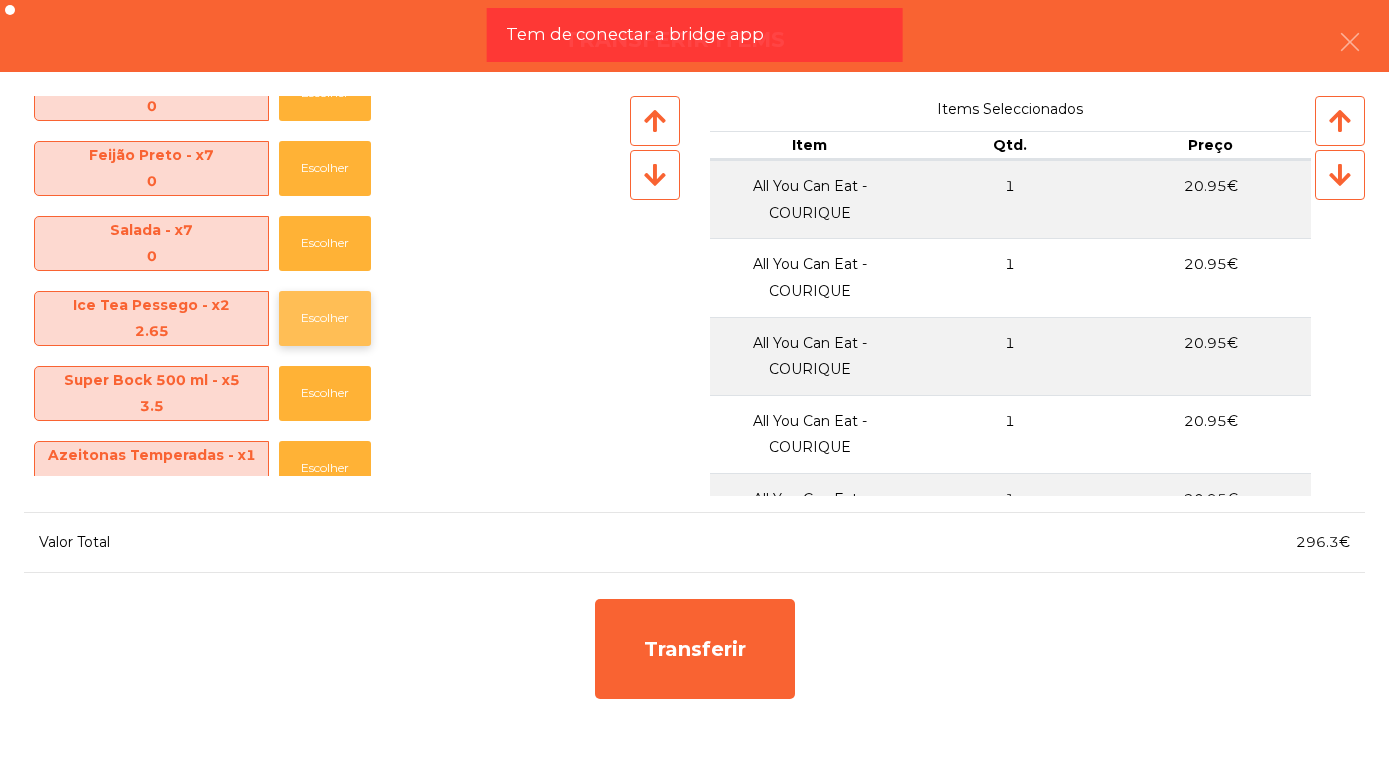 click on "Escolher" 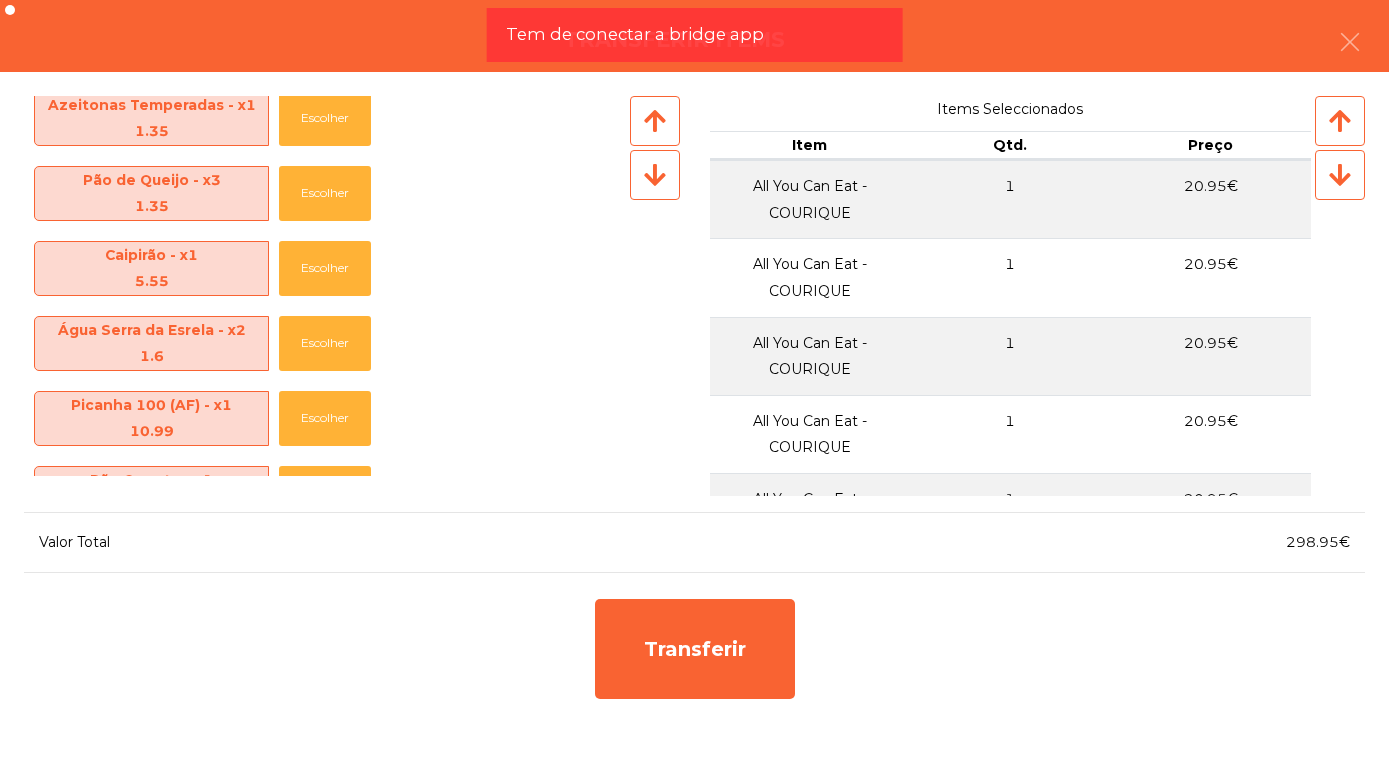 scroll, scrollTop: 765, scrollLeft: 0, axis: vertical 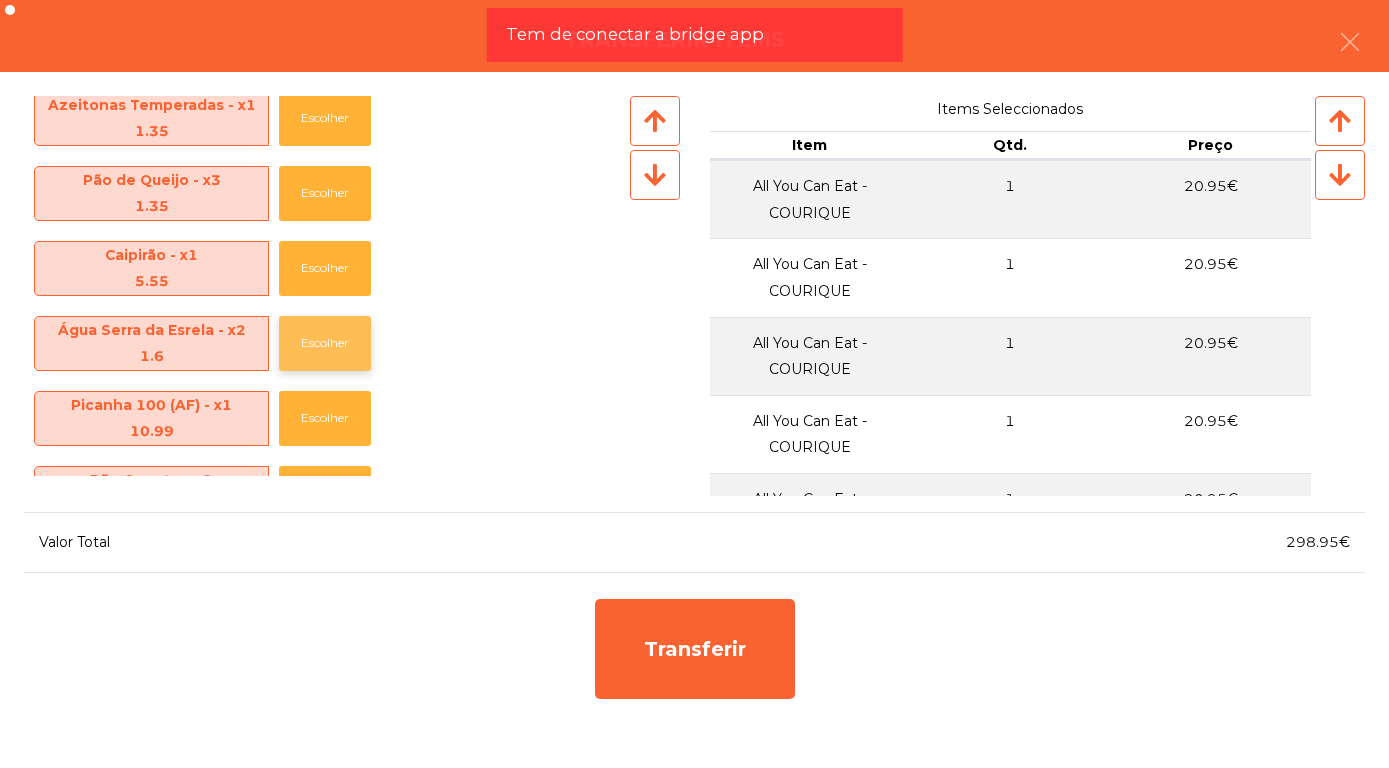 click on "Escolher" 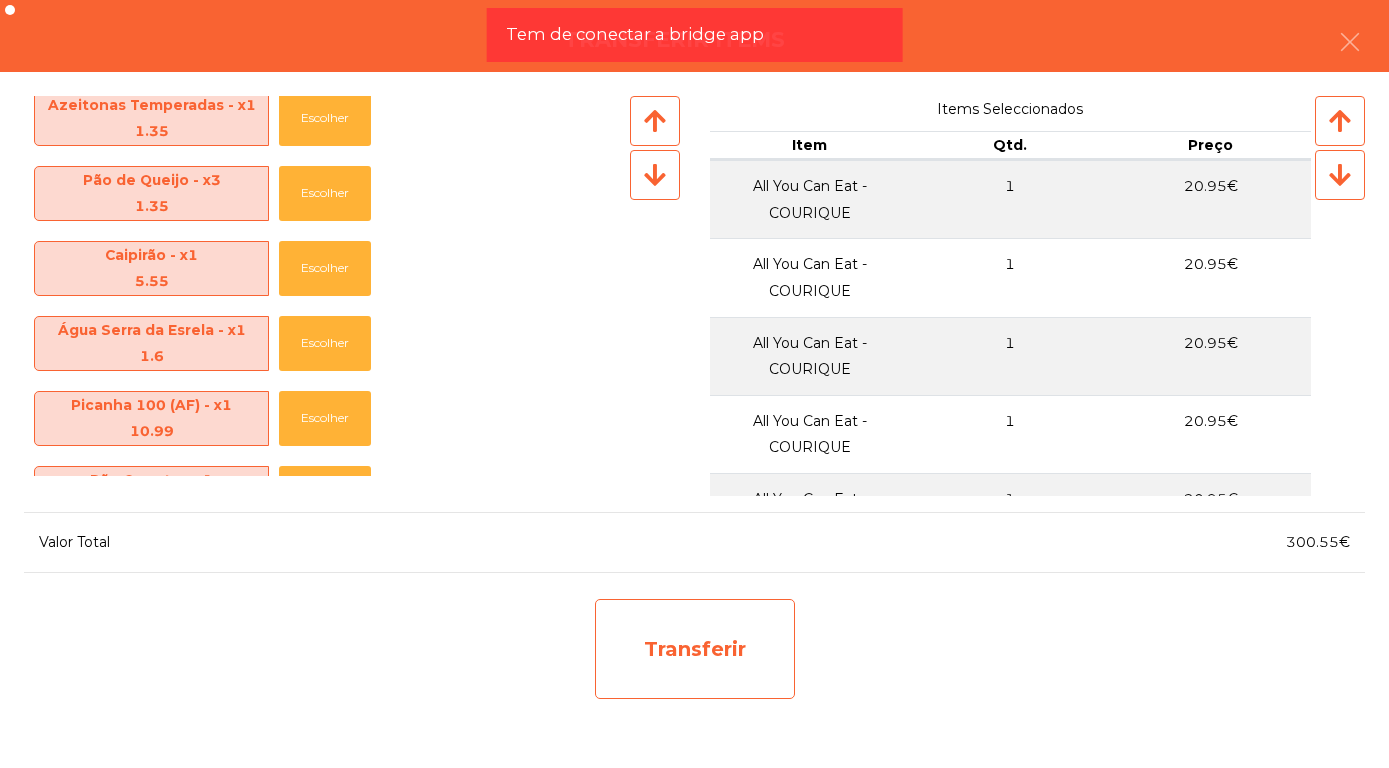 click on "Transferir" 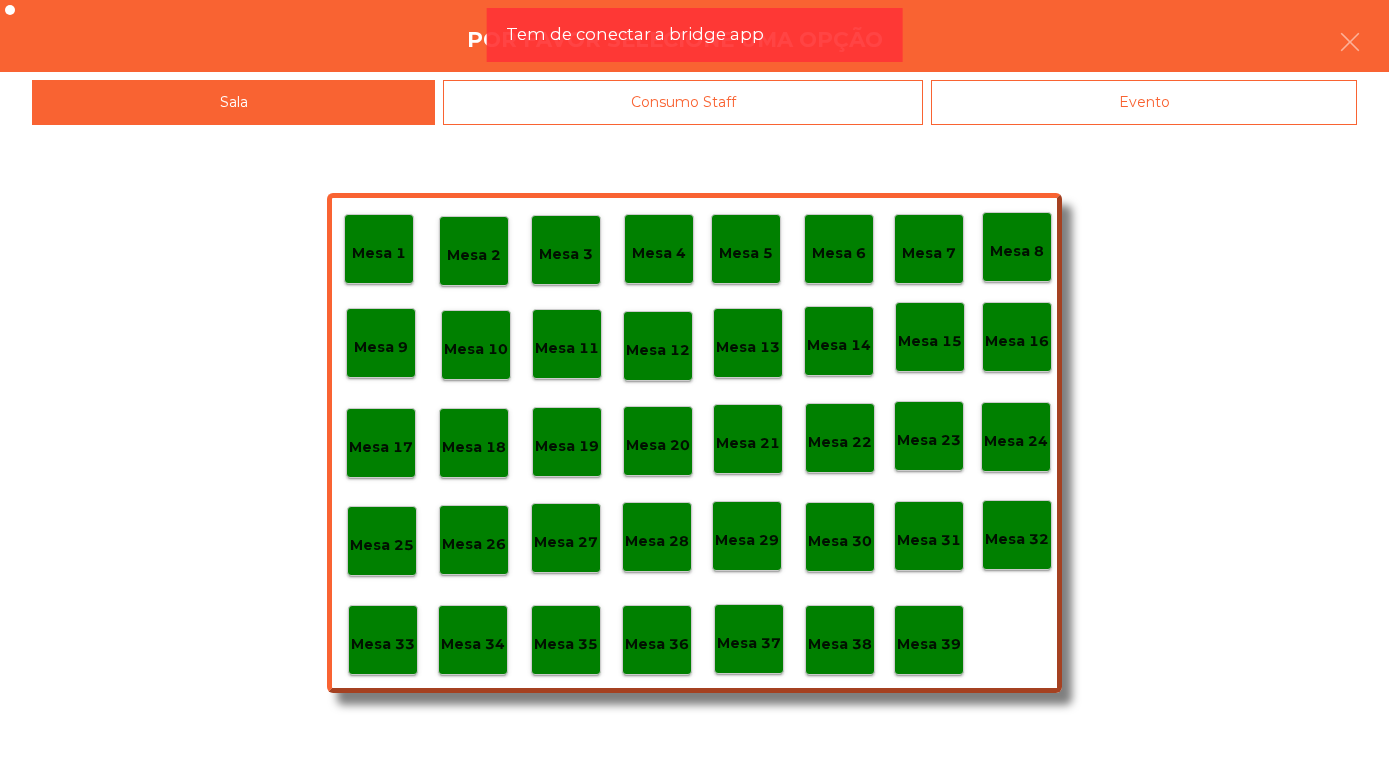 scroll, scrollTop: 765, scrollLeft: 0, axis: vertical 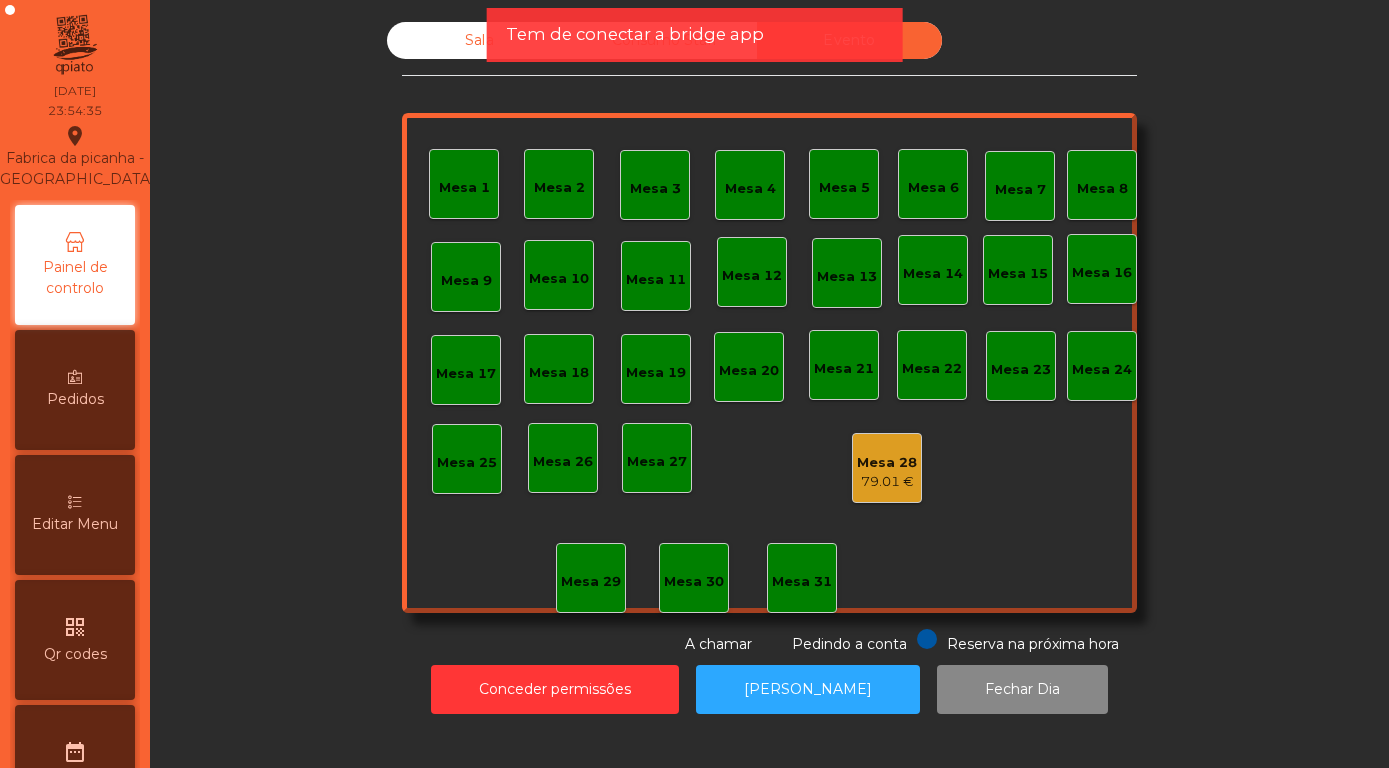 click on "Sala" 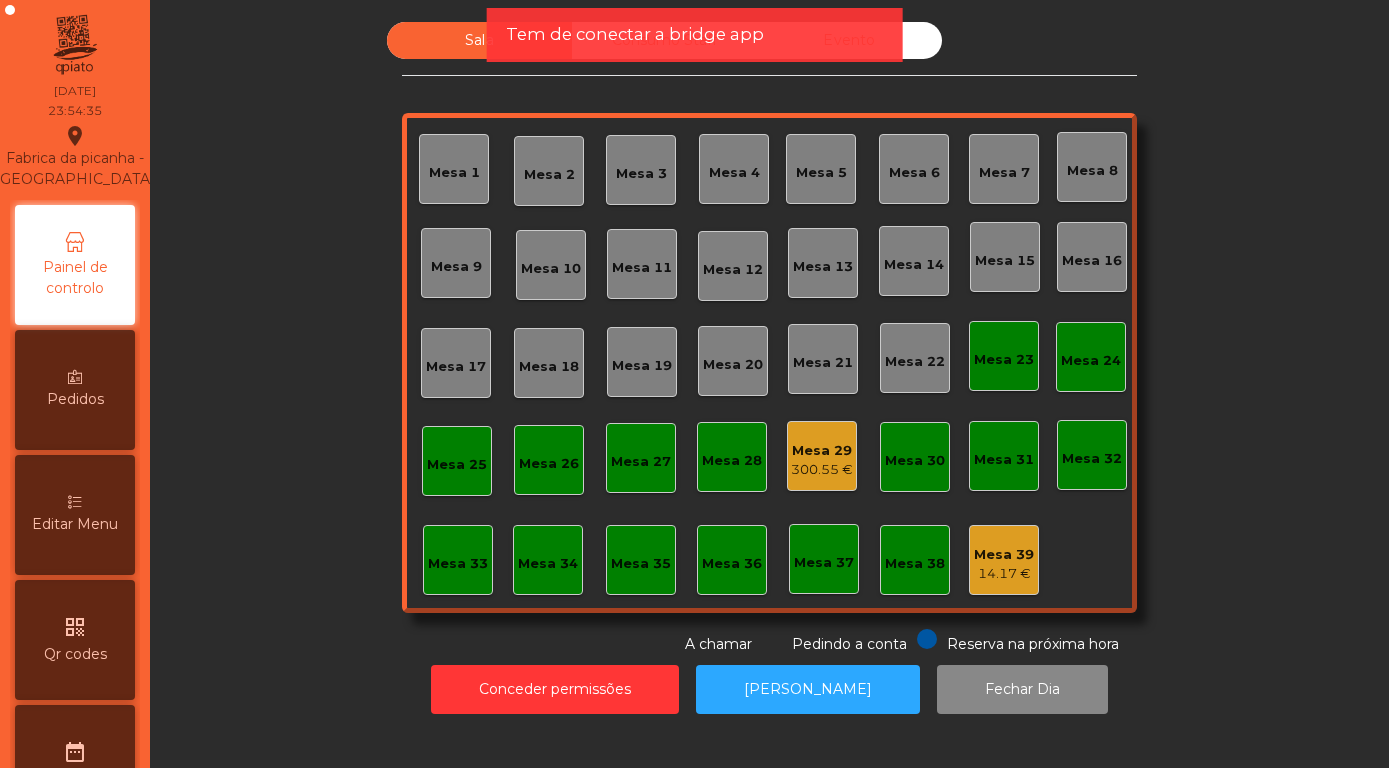 click on "300.55 €" 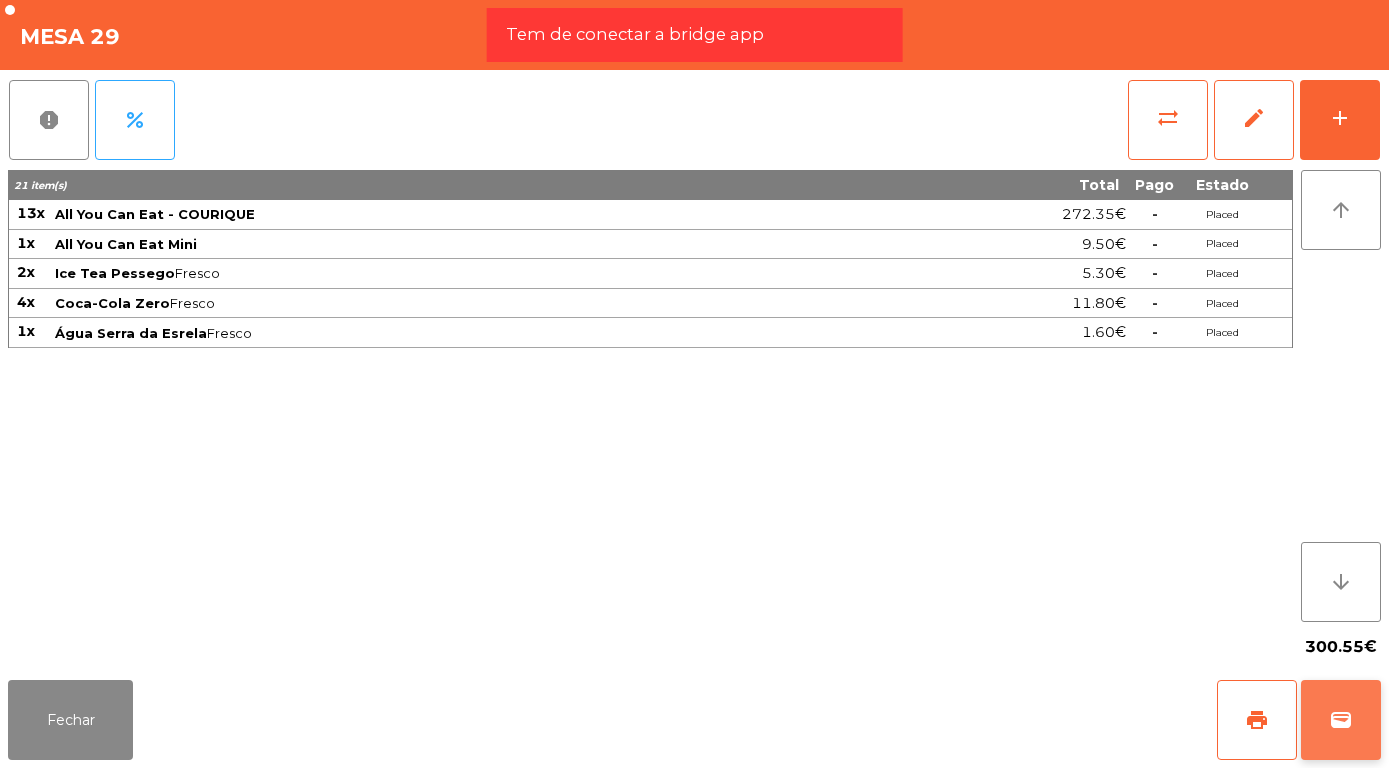 click on "wallet" 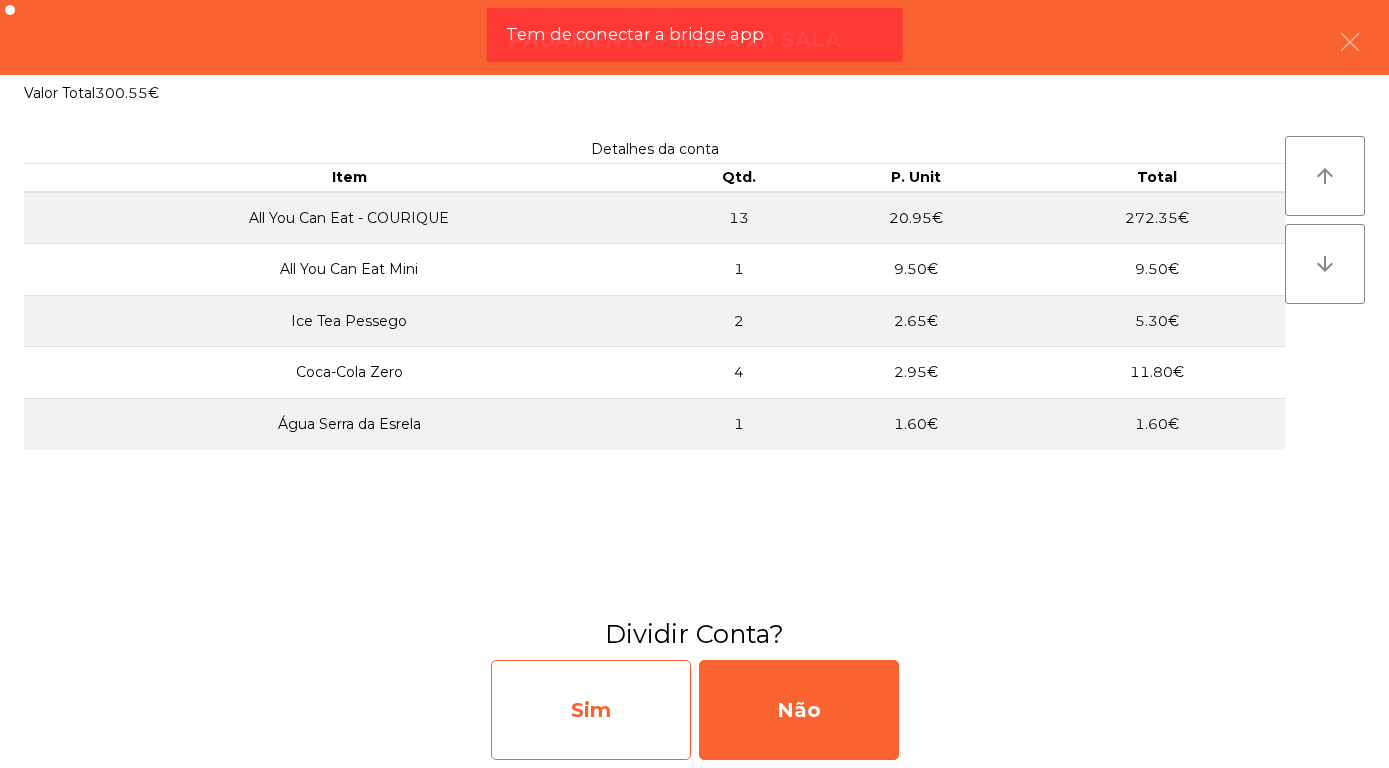 click on "Sim" 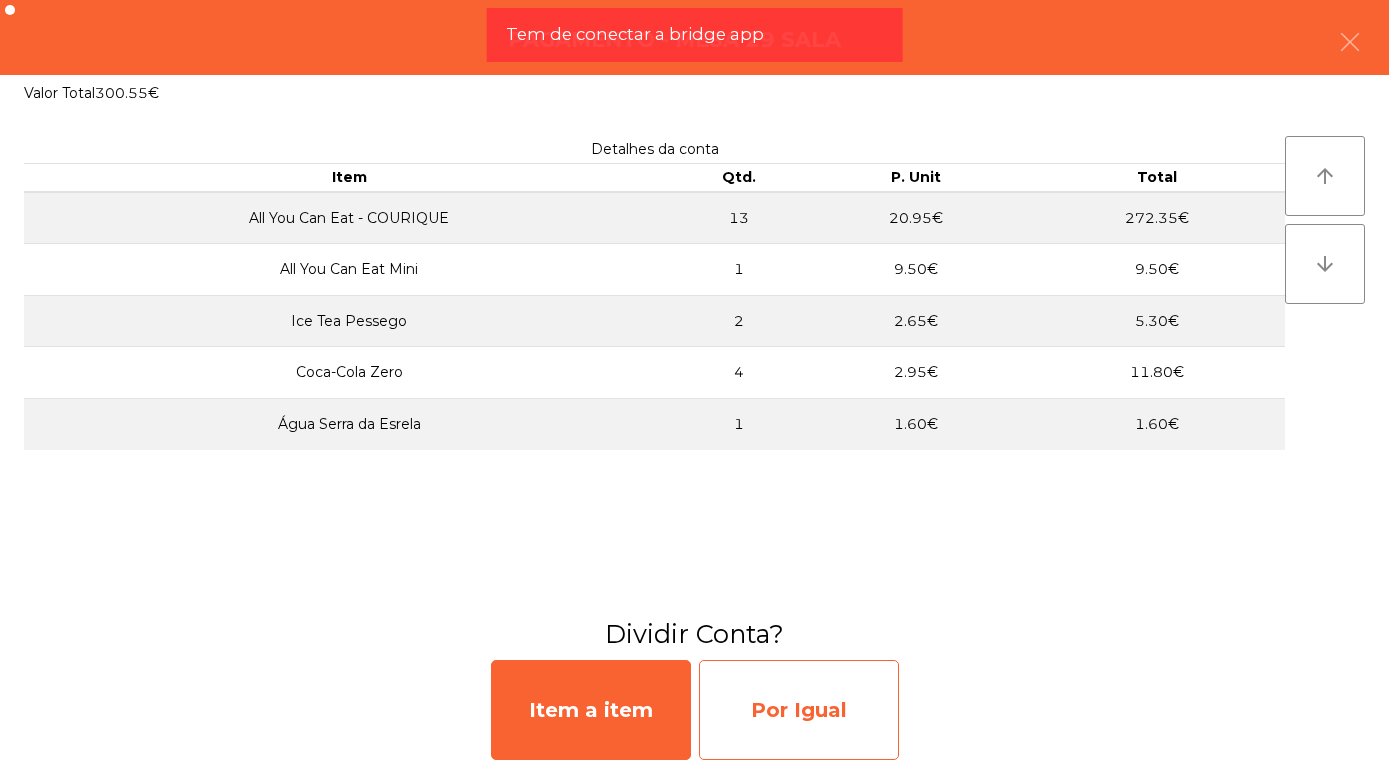 click on "Por Igual" 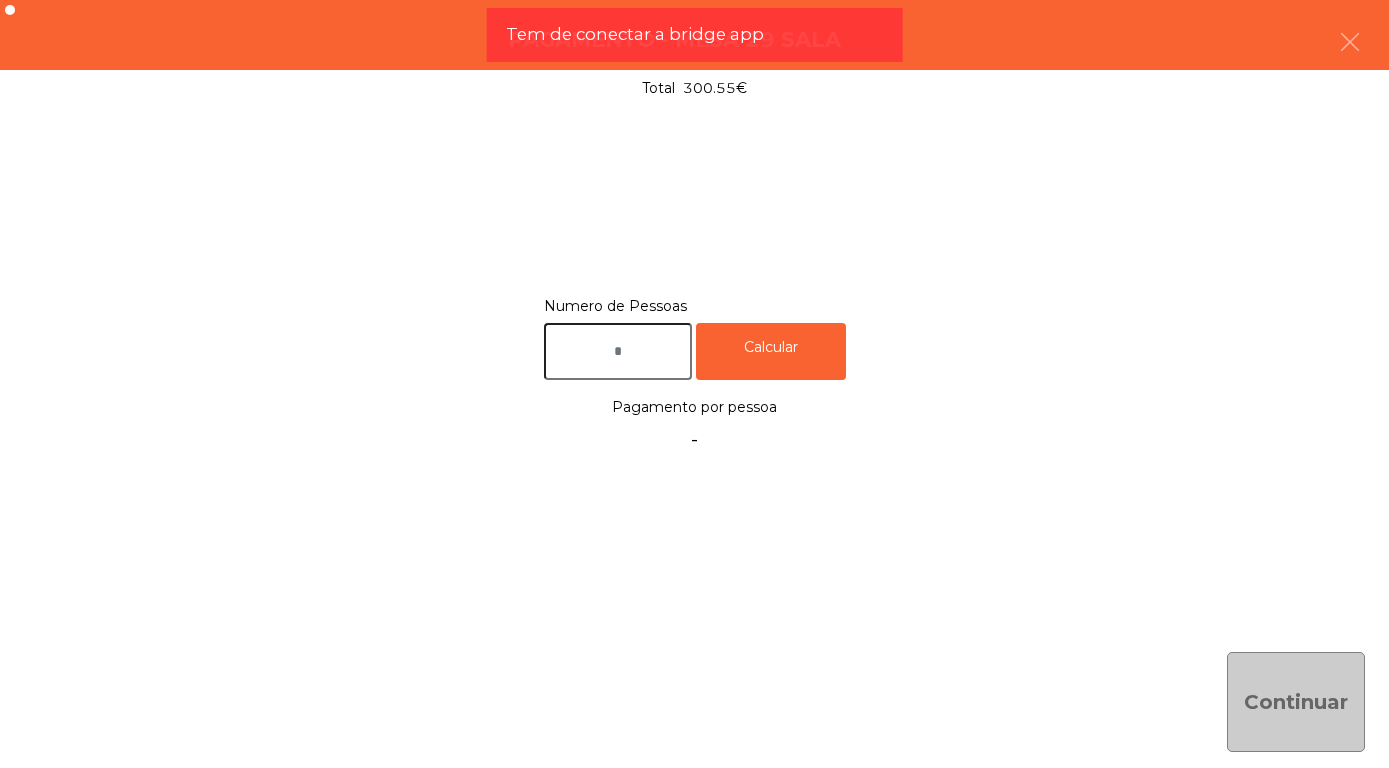 click 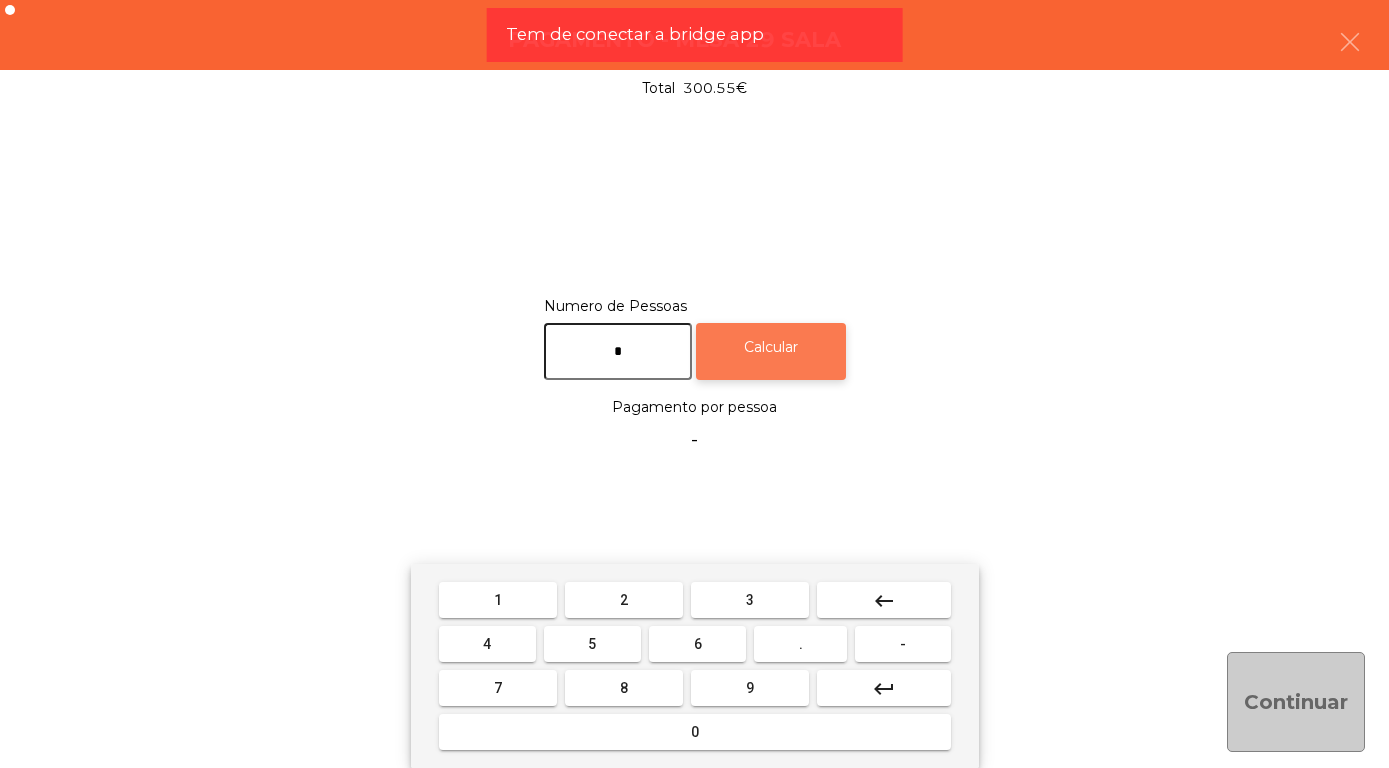 type on "*" 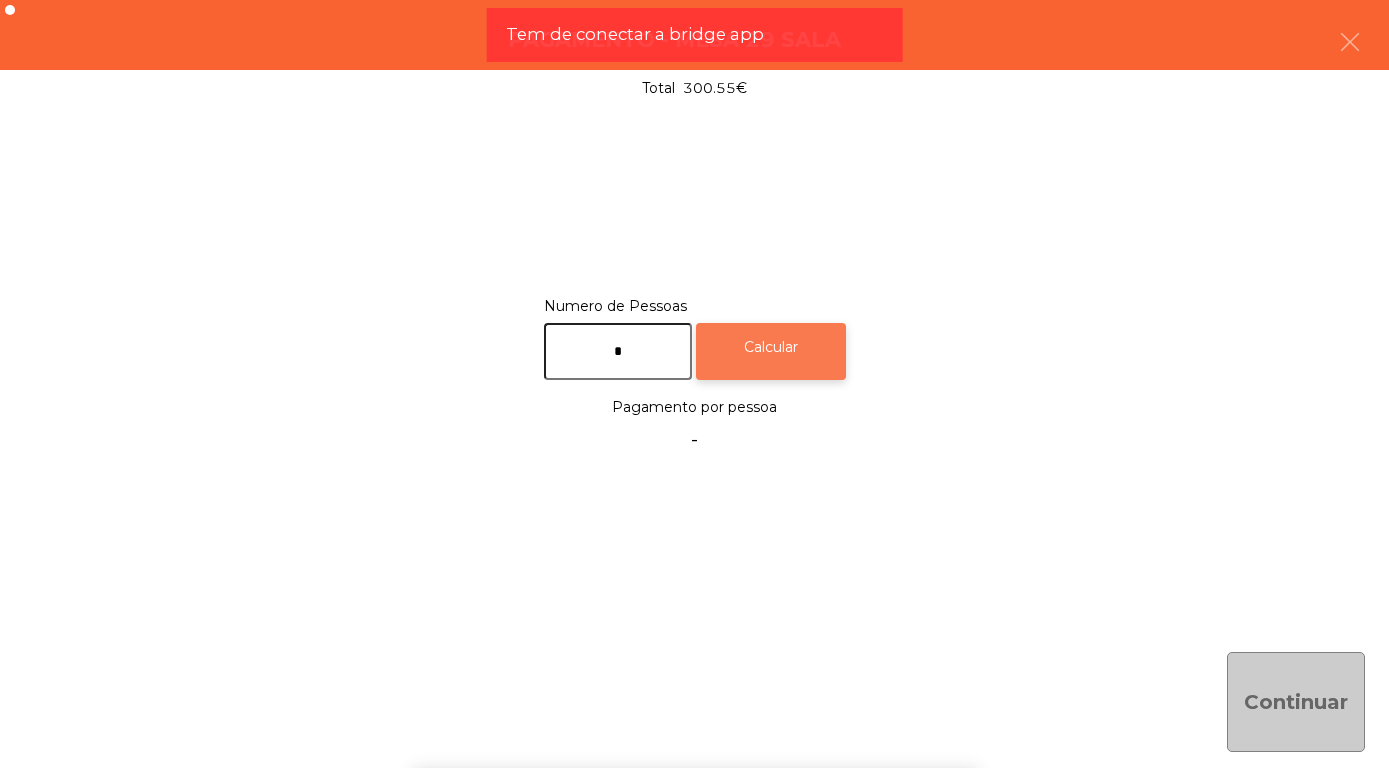 click on "Calcular" 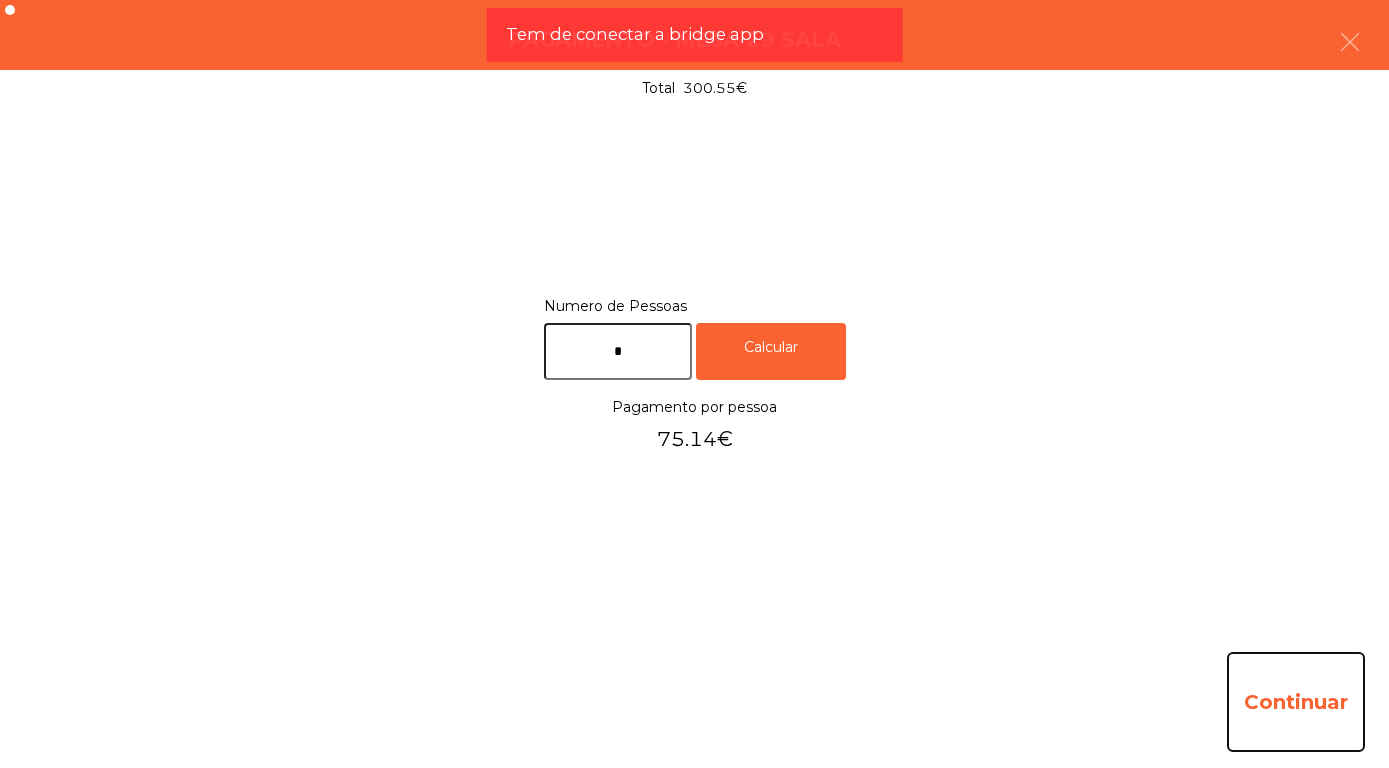 click on "Continuar" 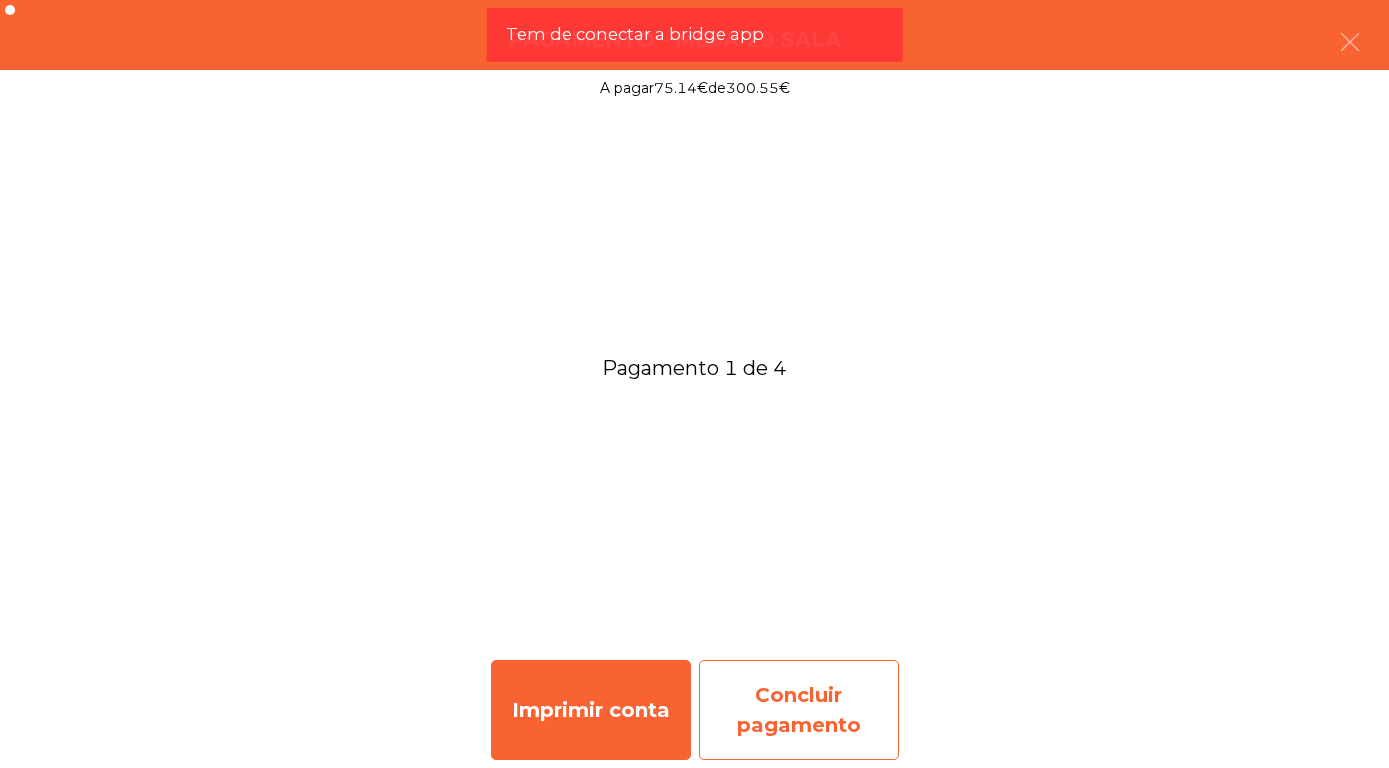 click on "Concluir pagamento" 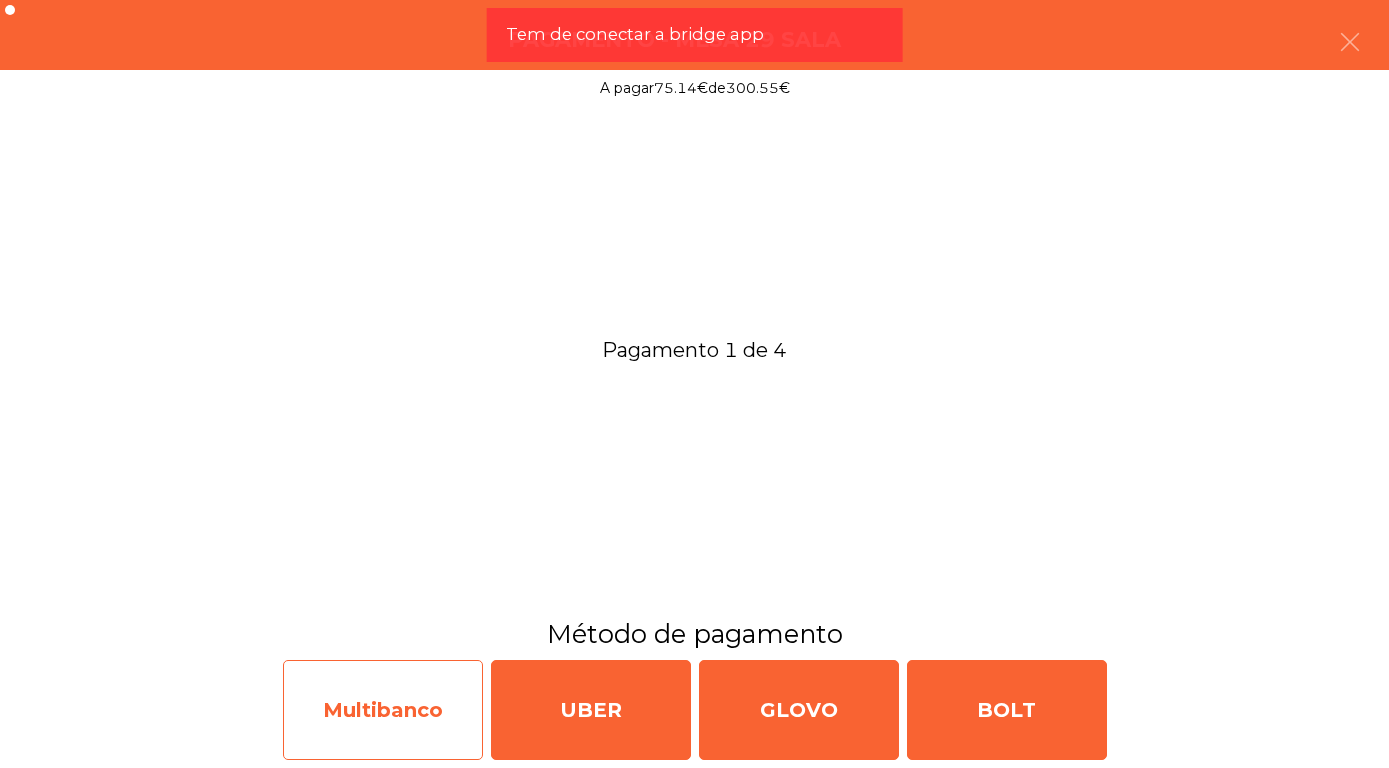 click on "Multibanco" 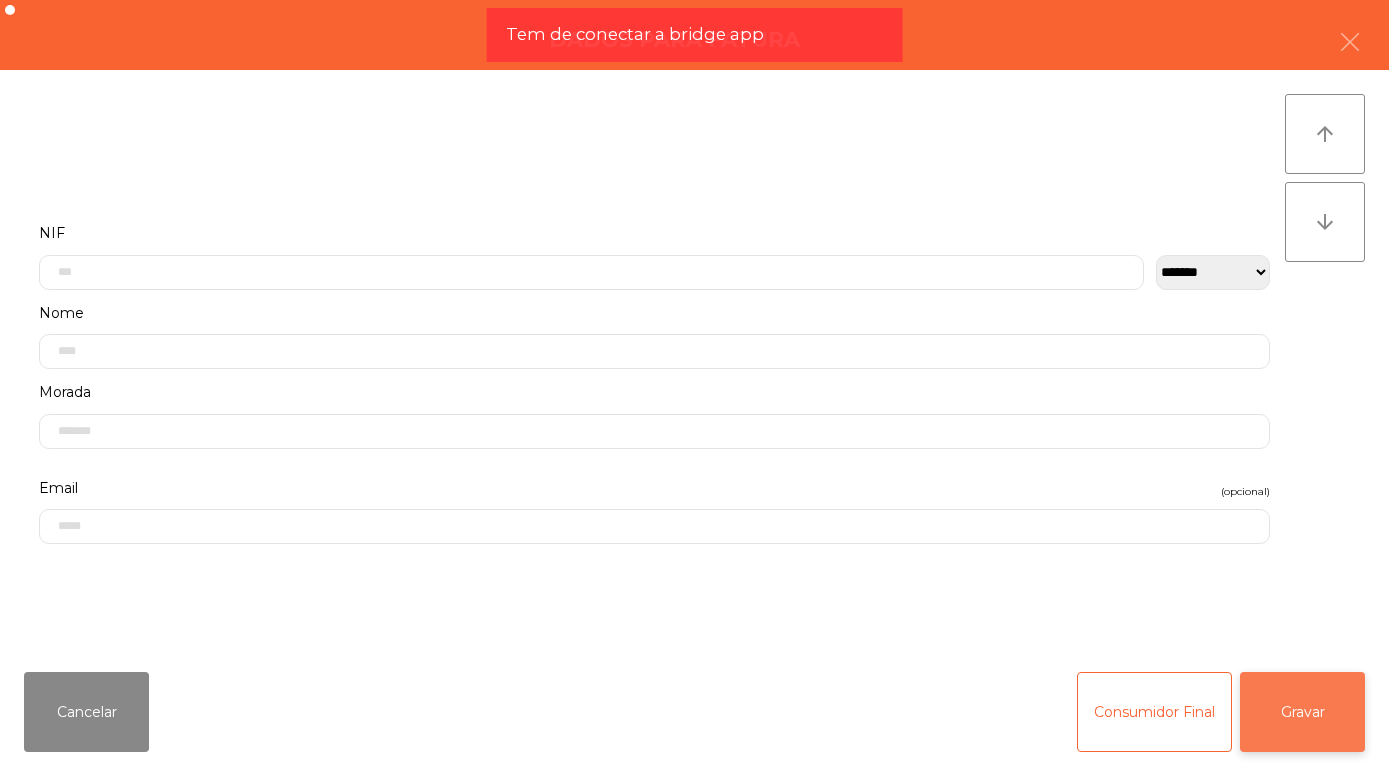 click on "Gravar" 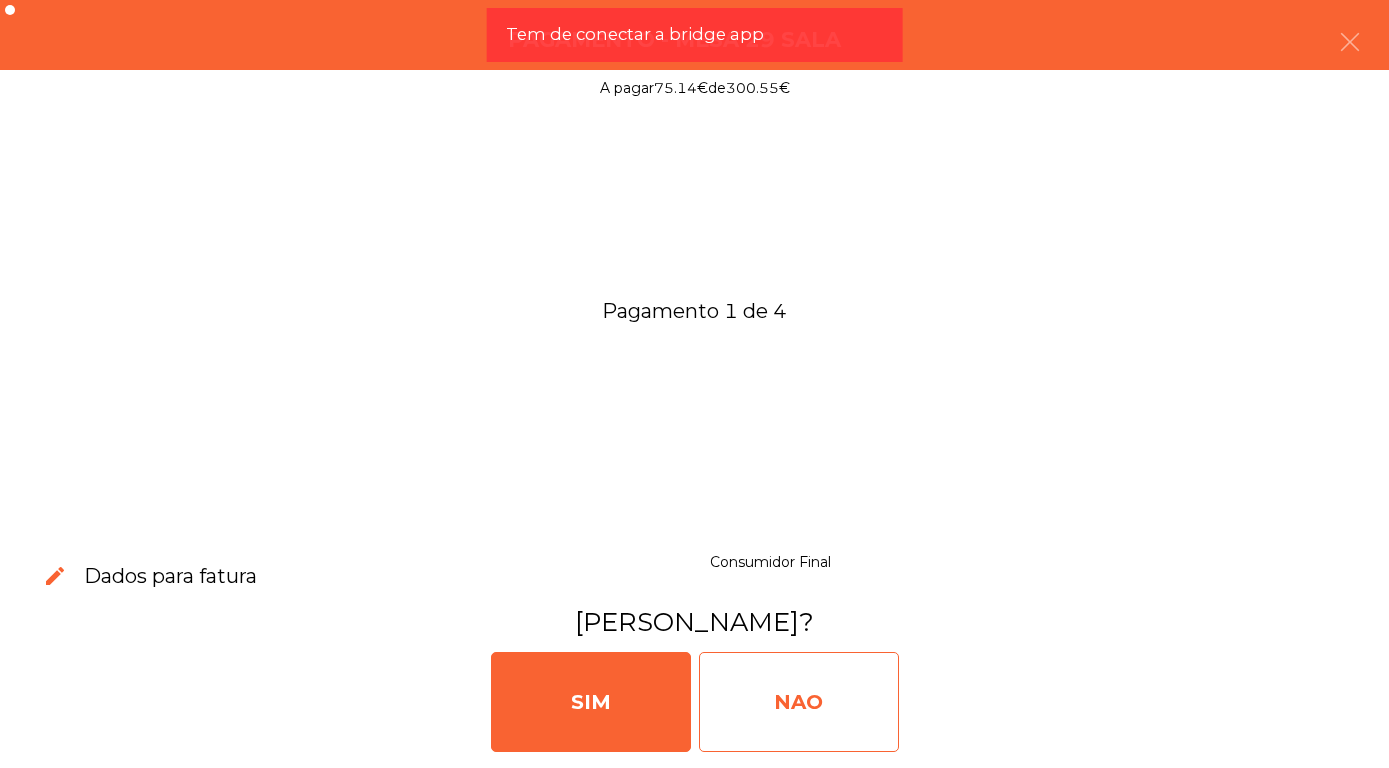 click on "NAO" 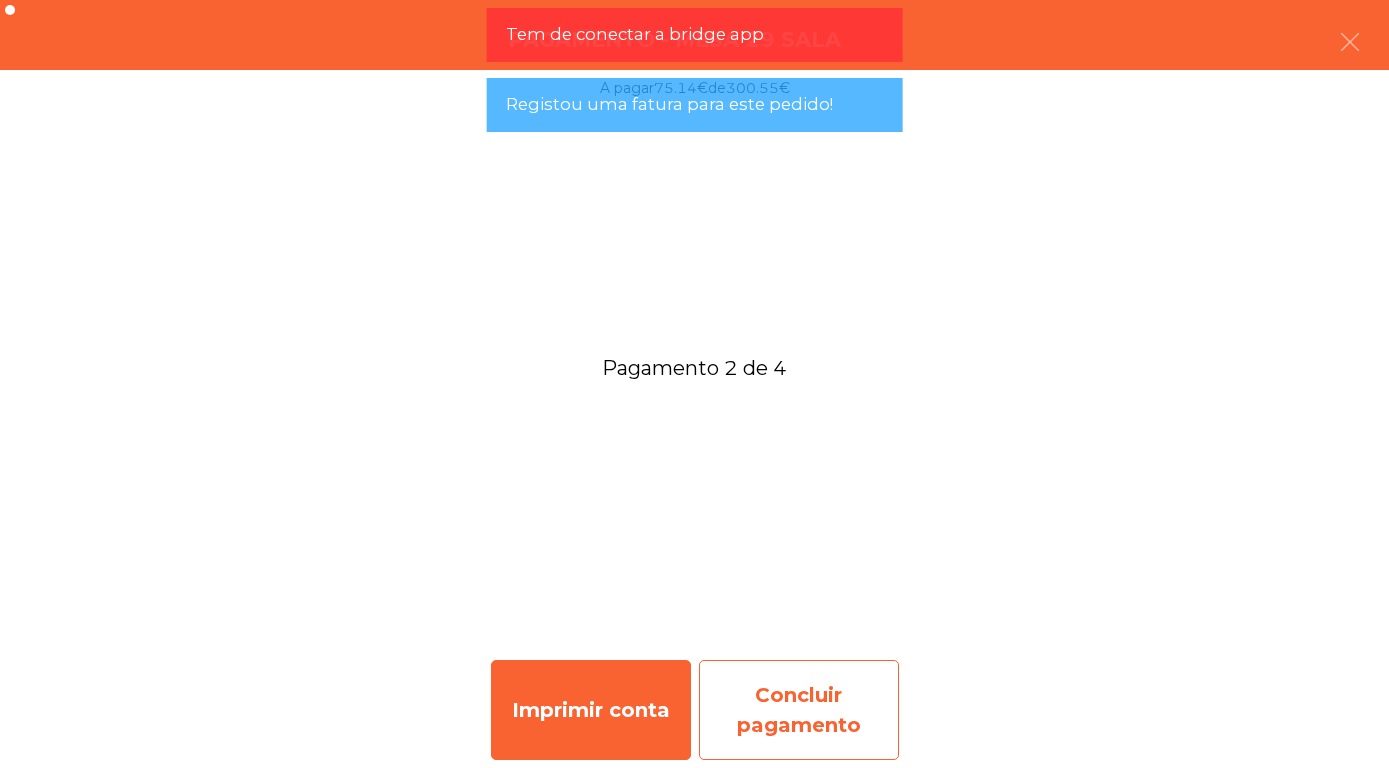 click on "Concluir pagamento" 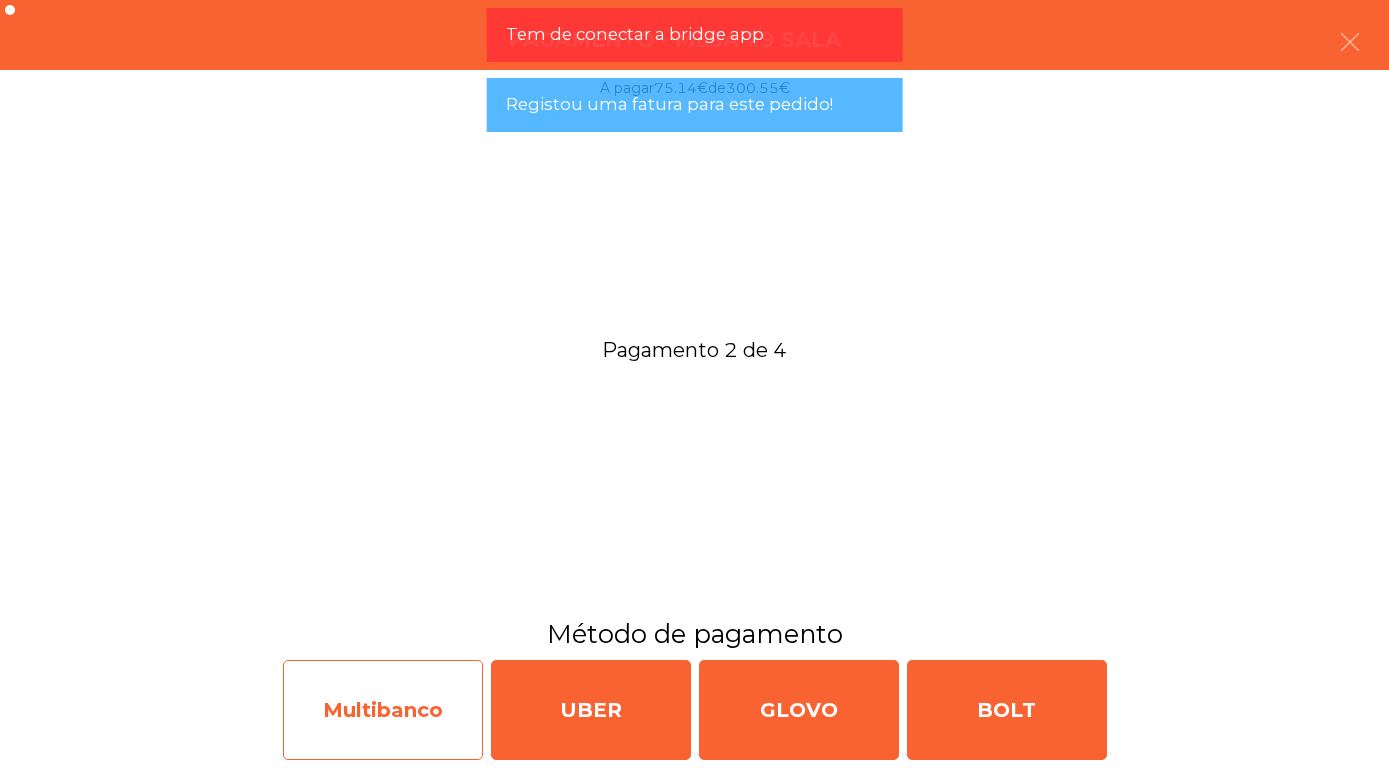 click on "Multibanco" 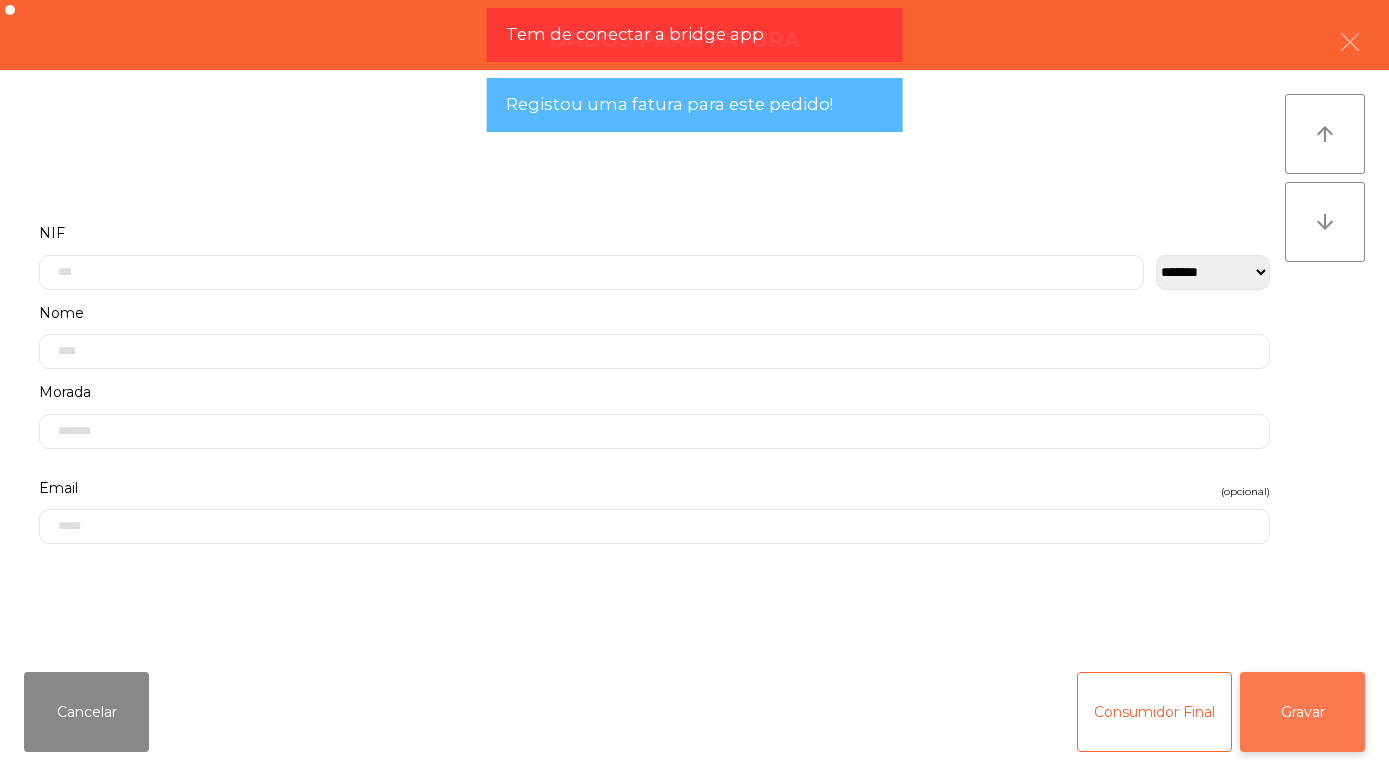 click on "Gravar" 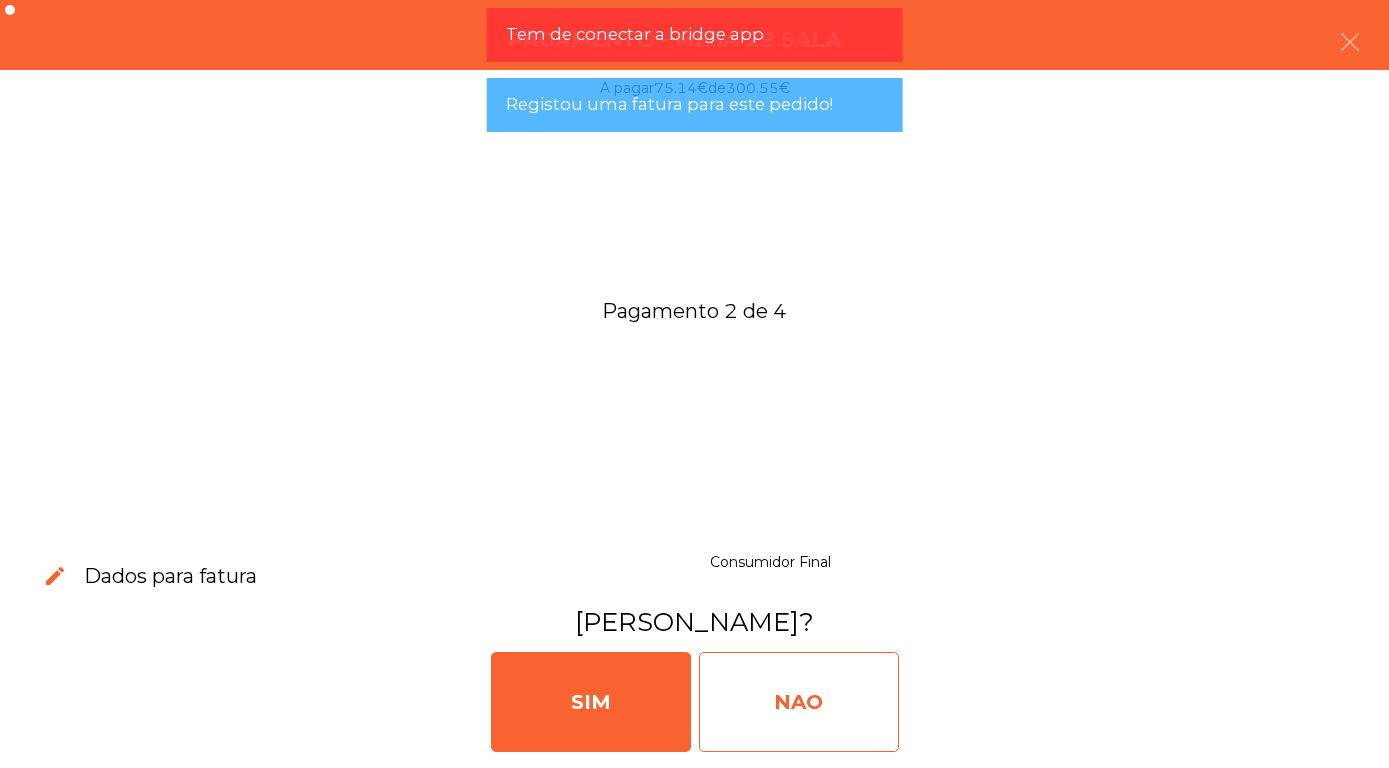 click on "NAO" 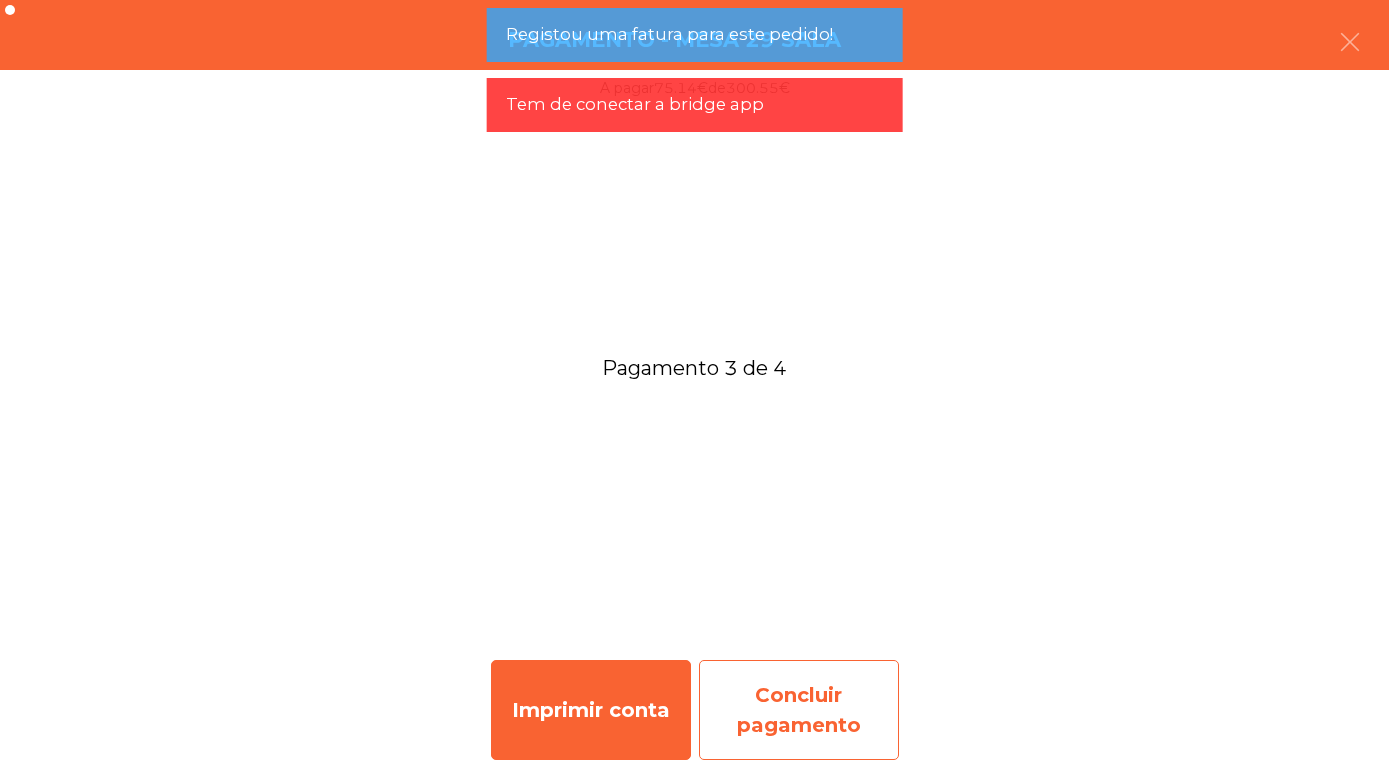 click on "Concluir pagamento" 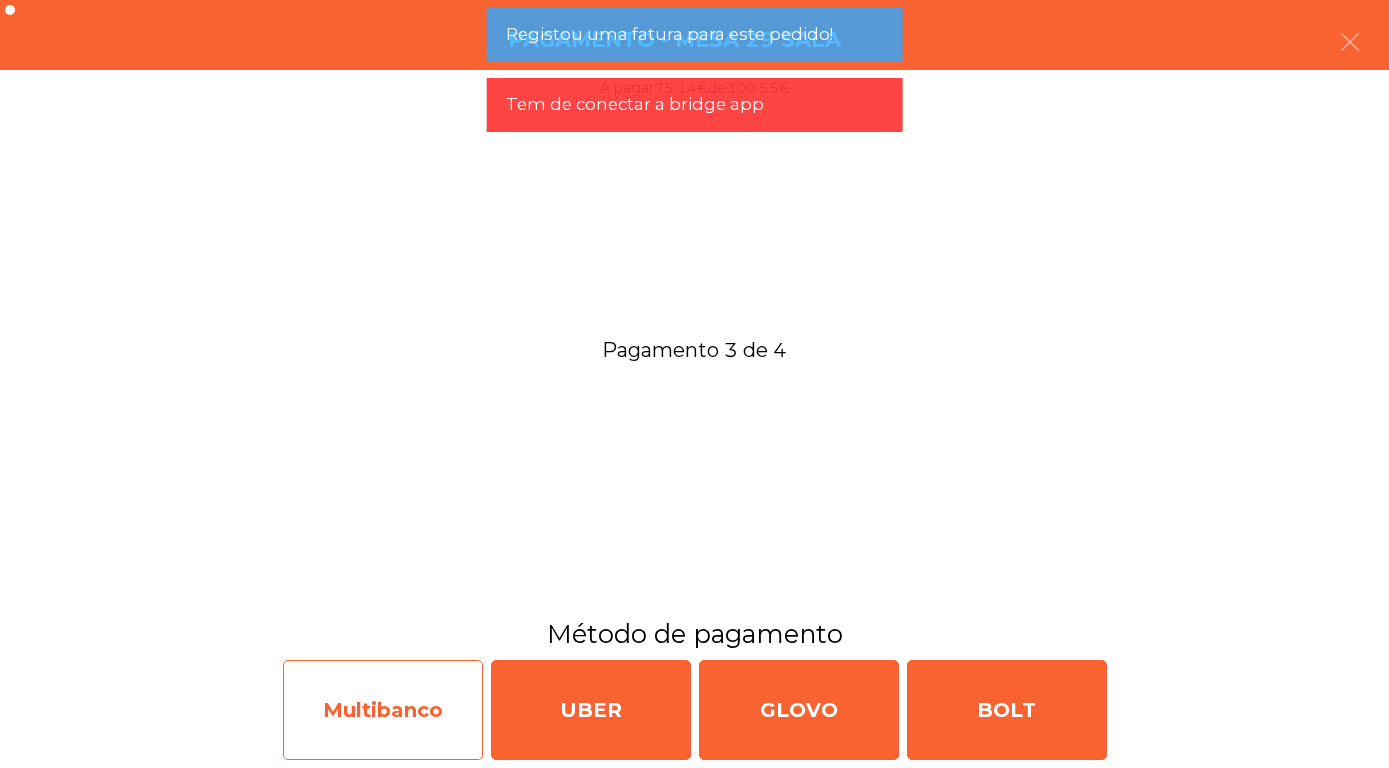 click on "Multibanco" 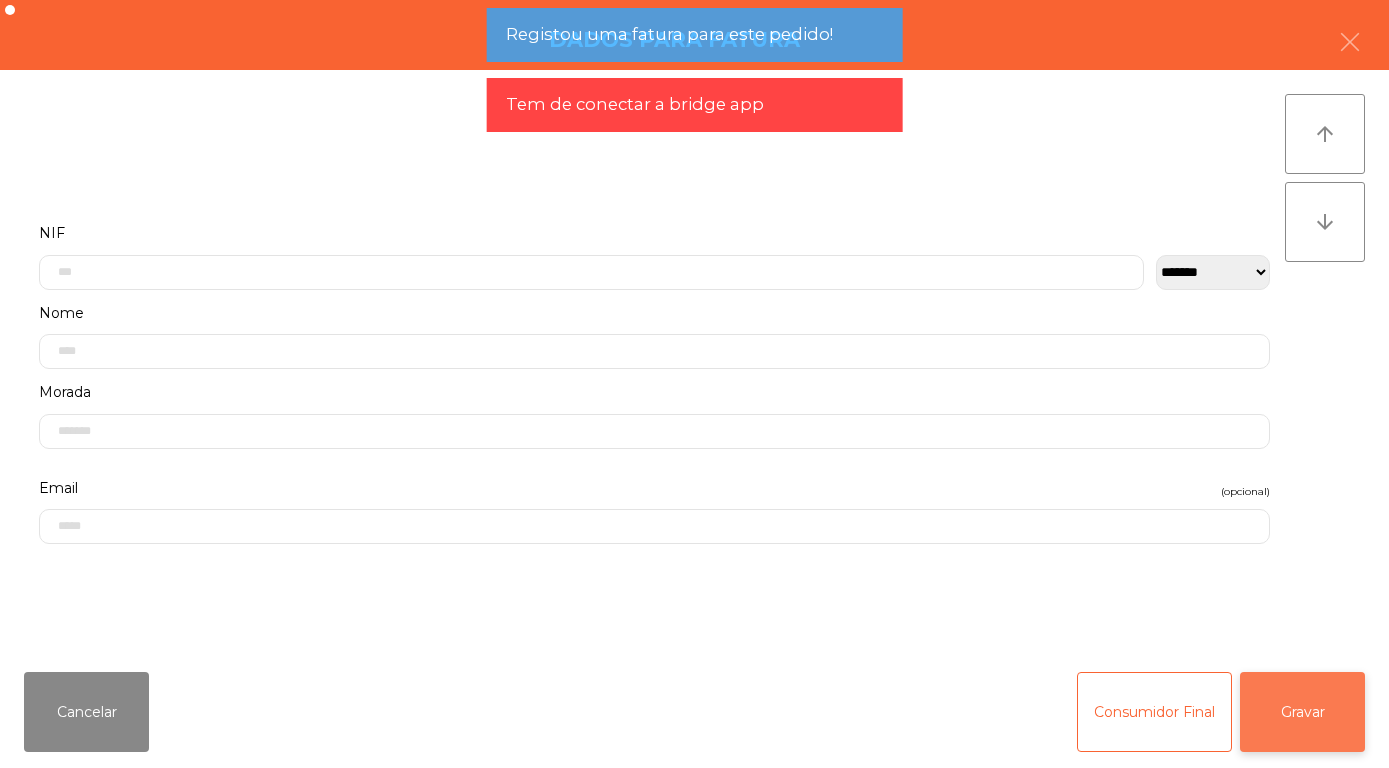 click on "Gravar" 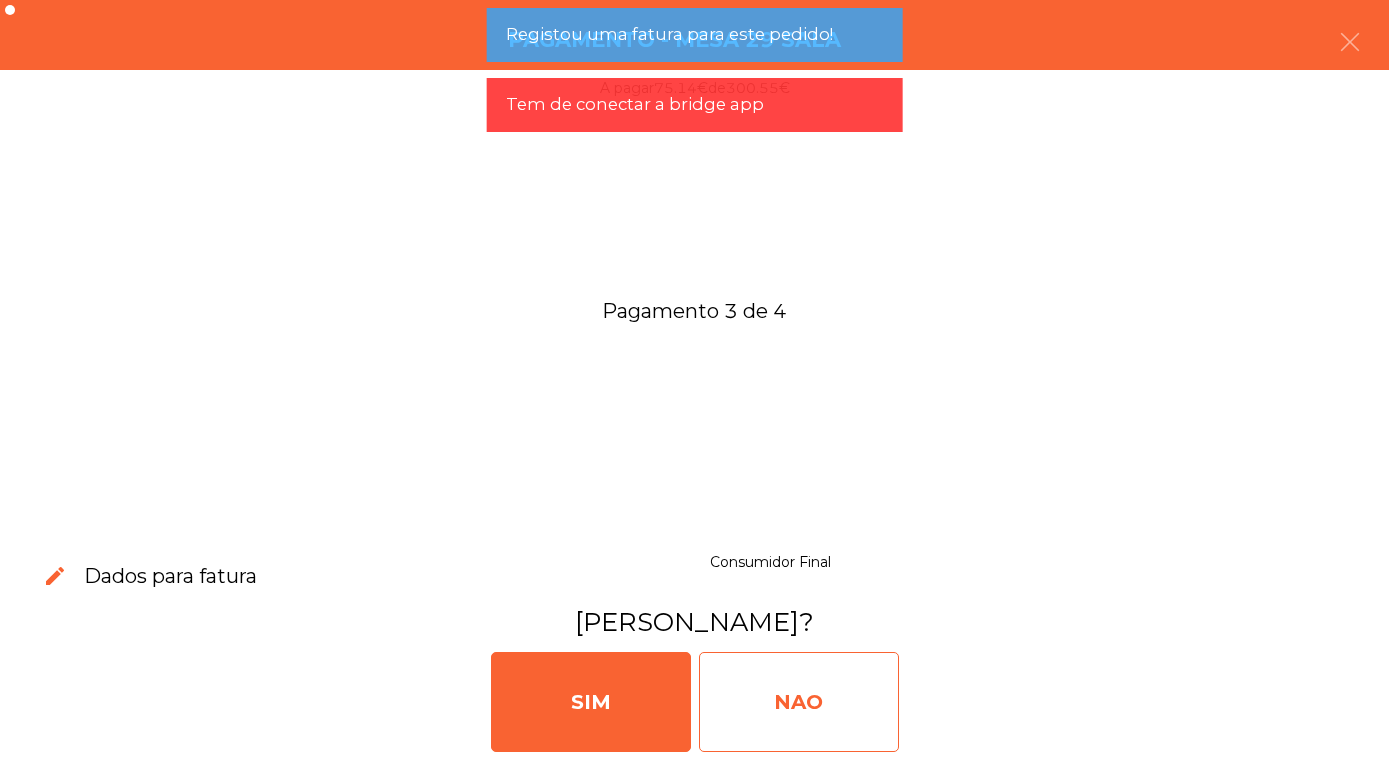 click on "NAO" 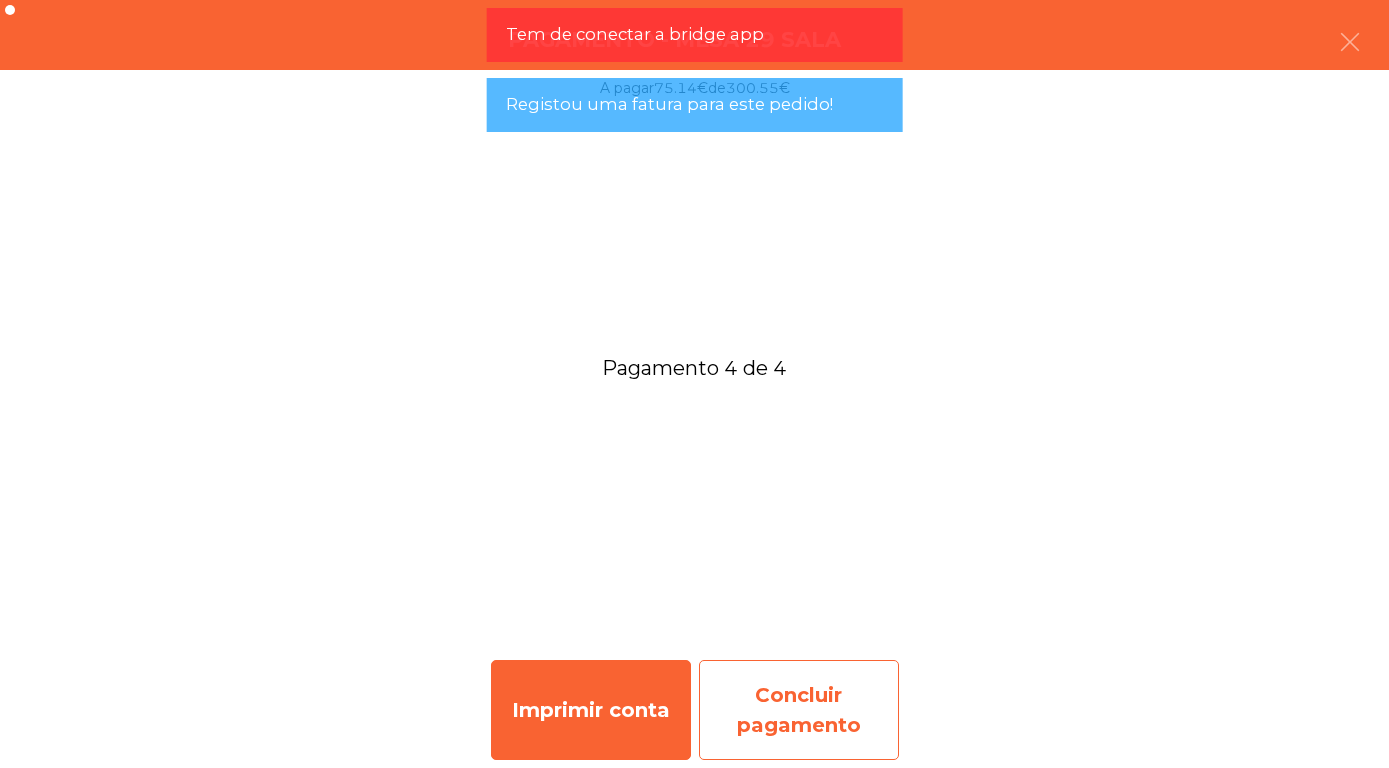 click on "Concluir pagamento" 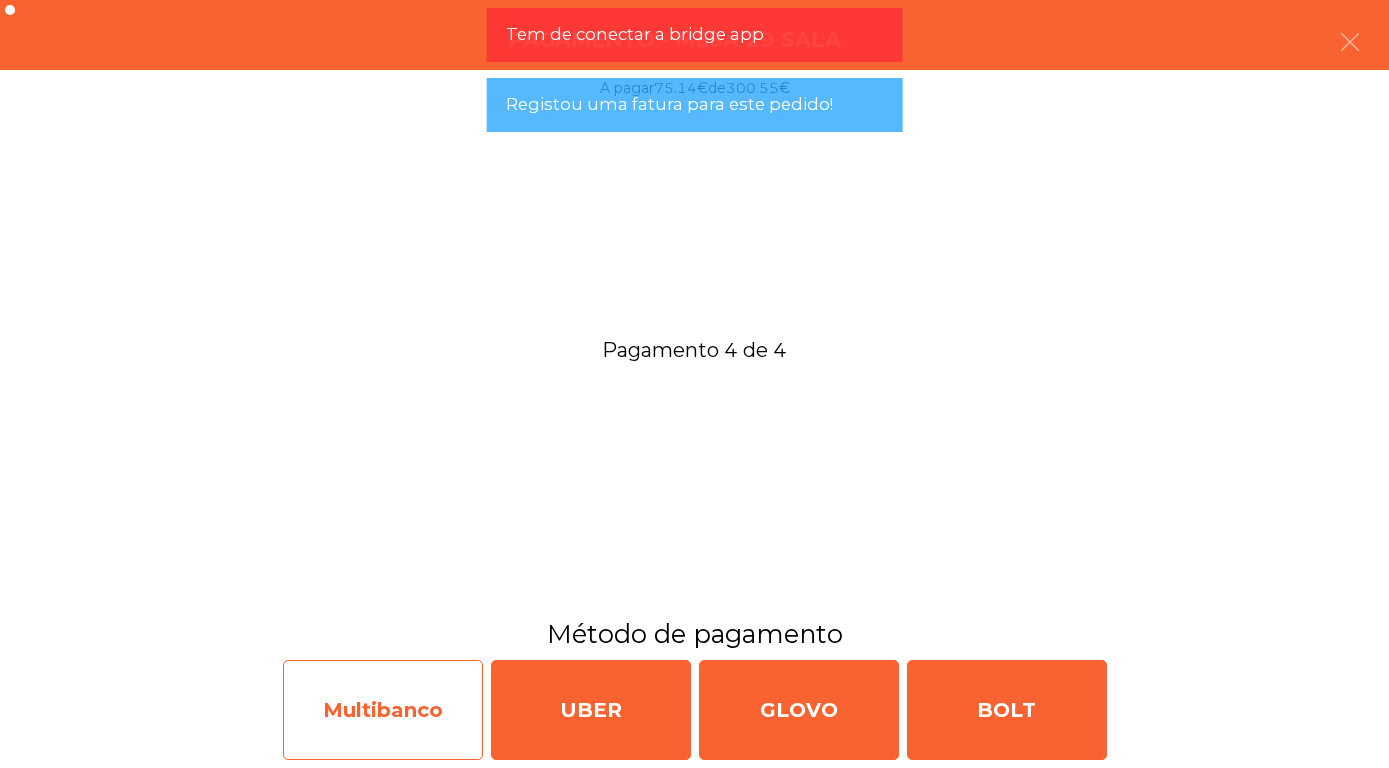 click on "Multibanco" 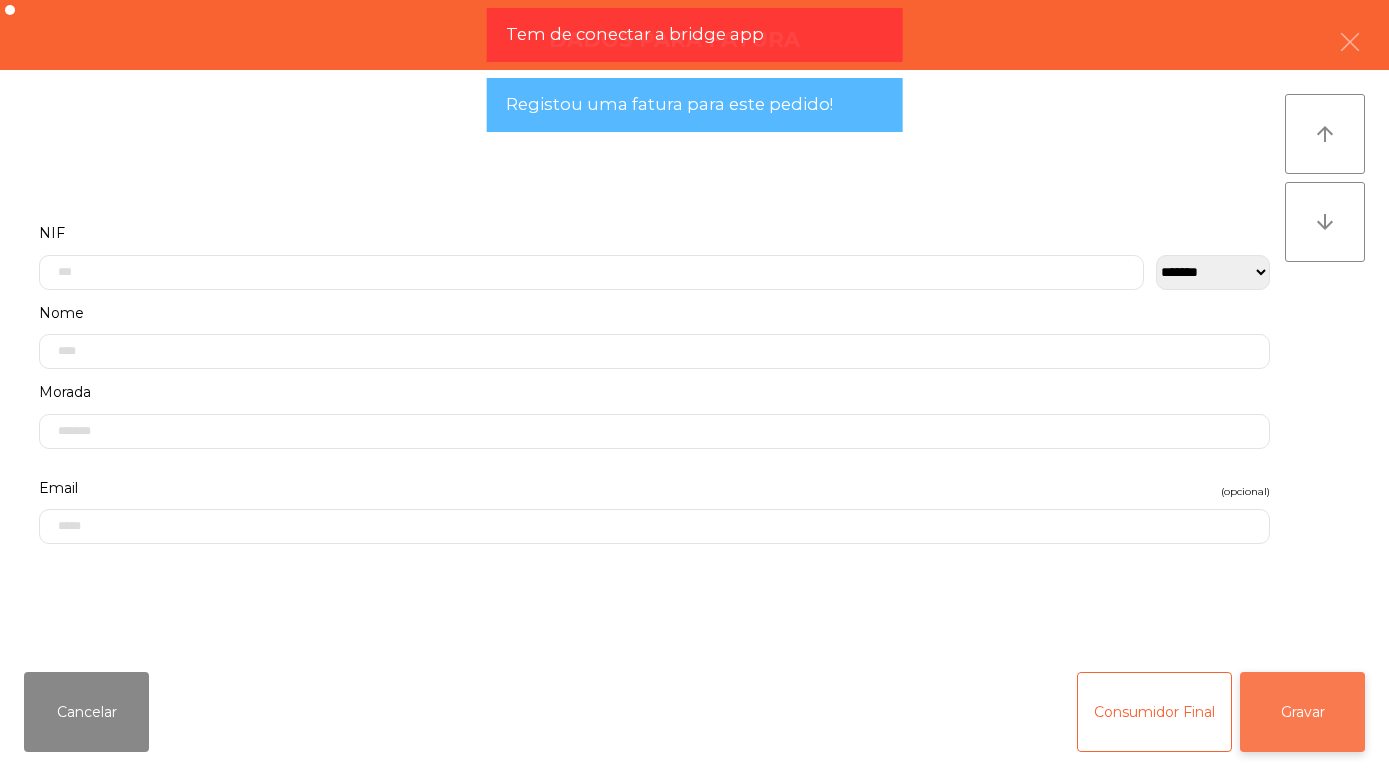 click on "Gravar" 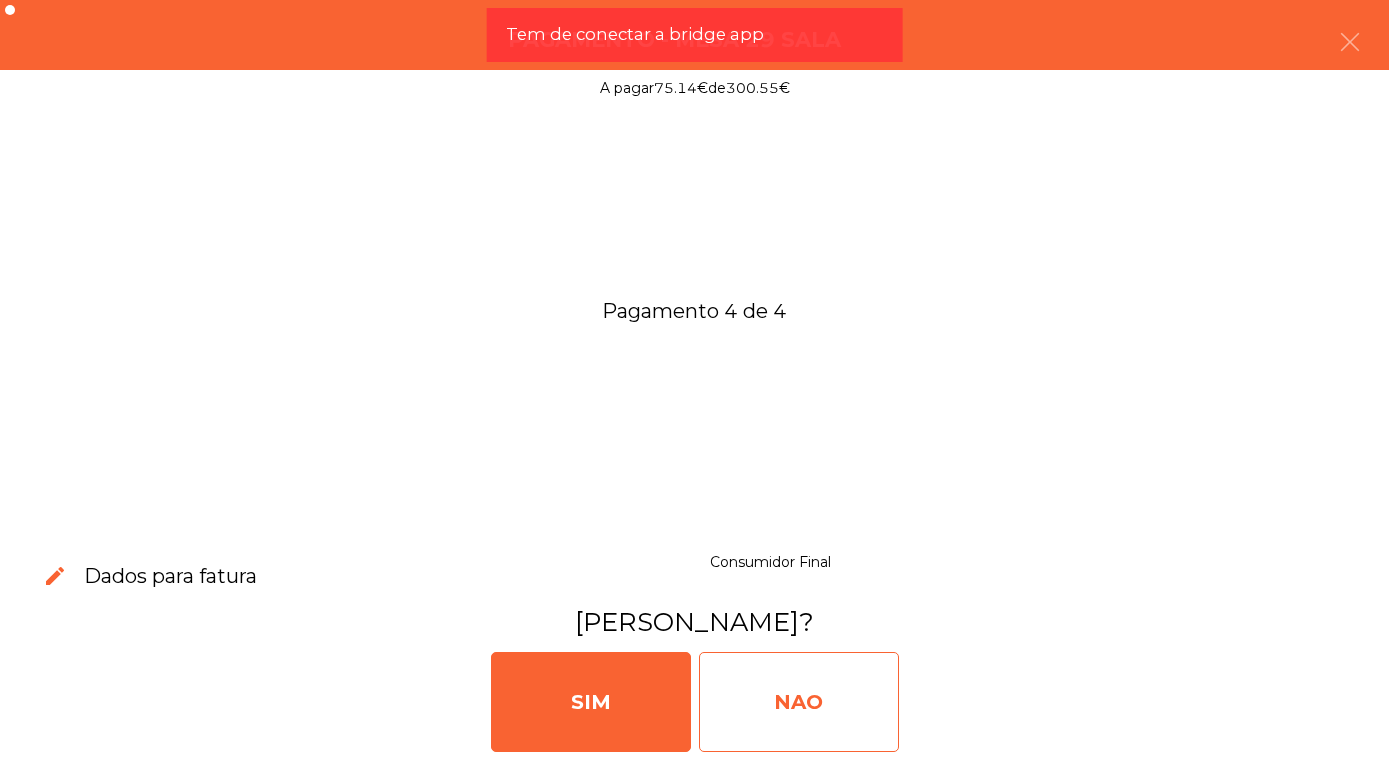 click on "NAO" 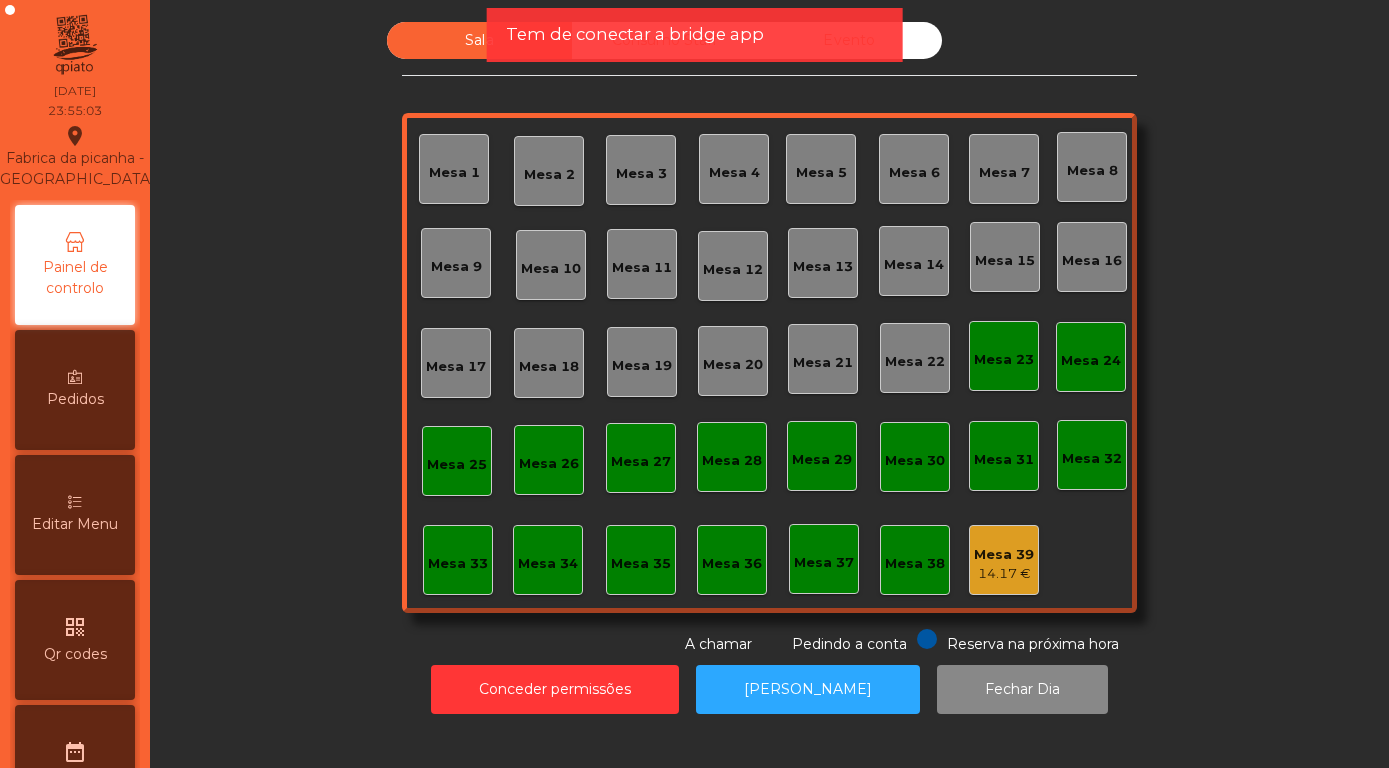 click on "Evento" 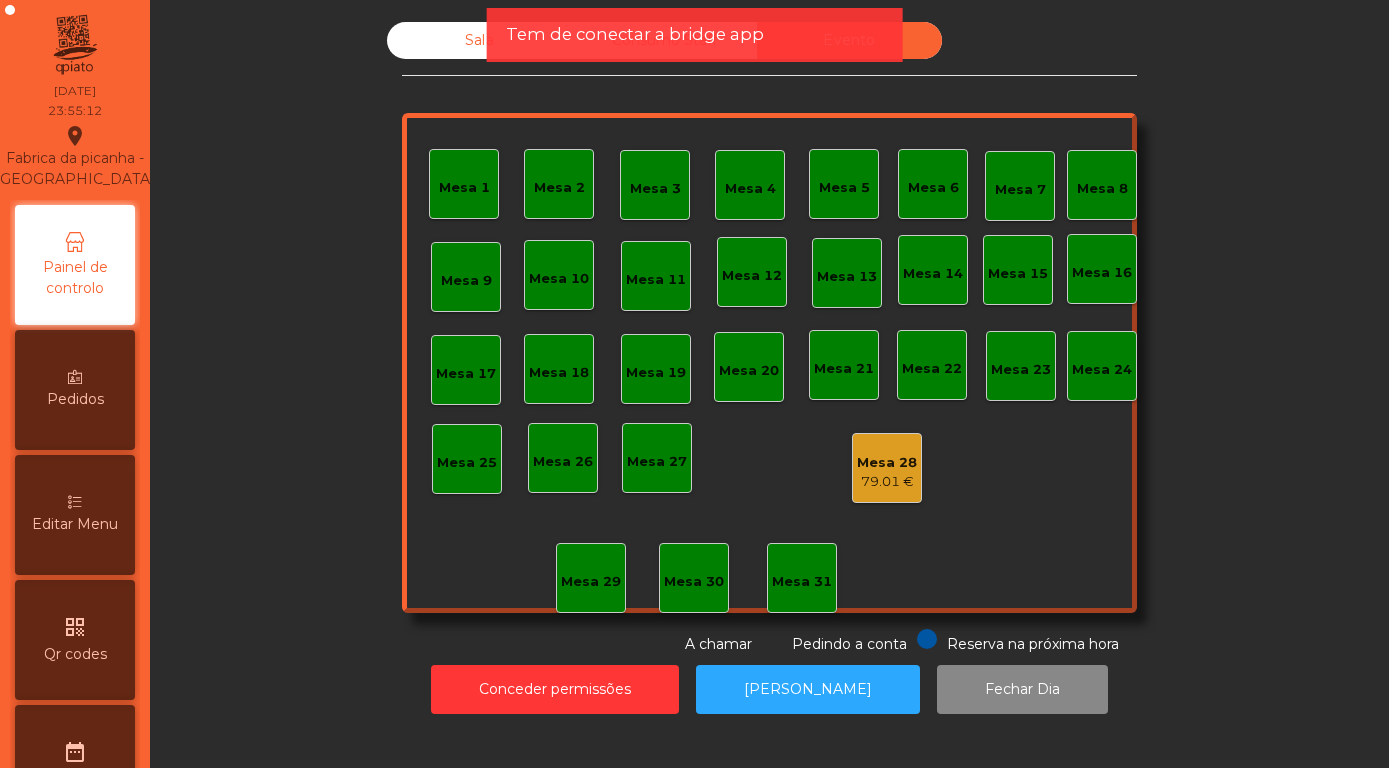 click on "79.01 €" 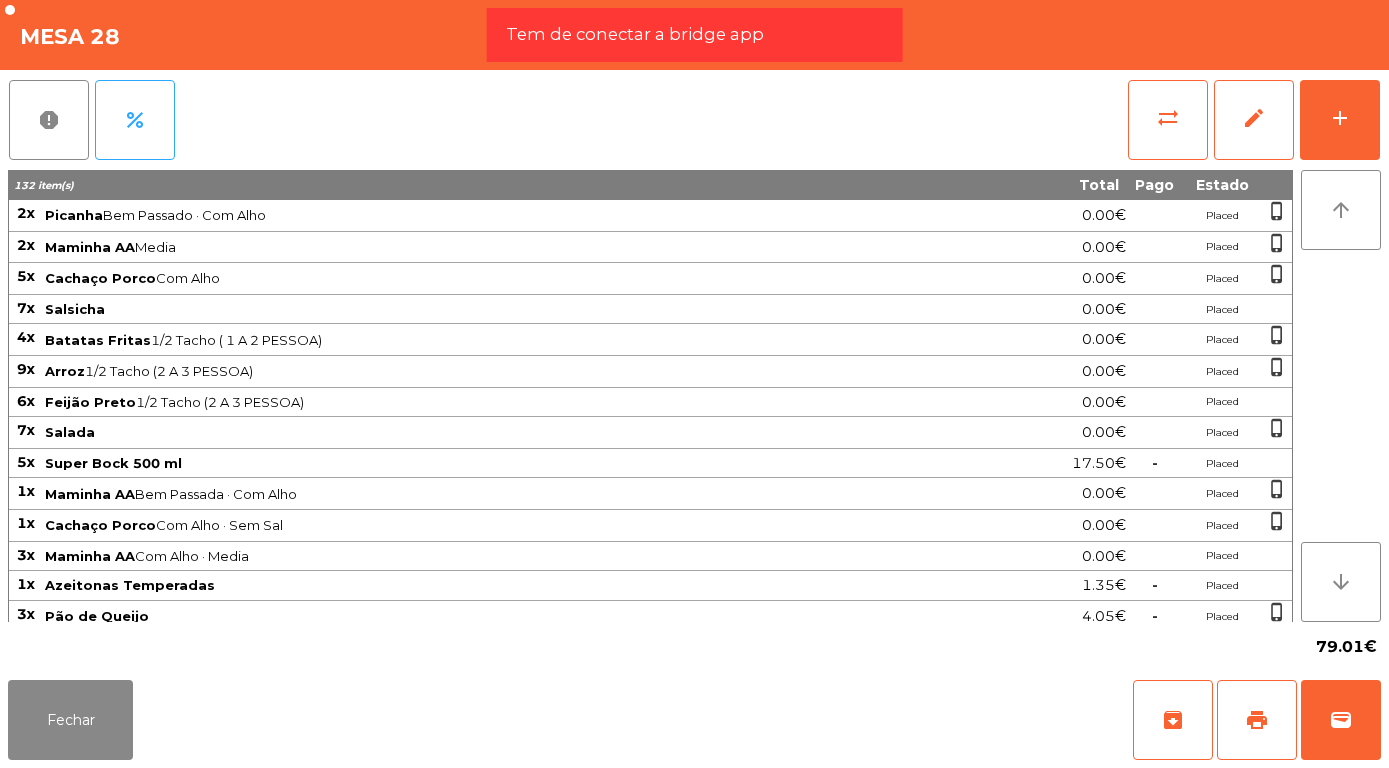 type 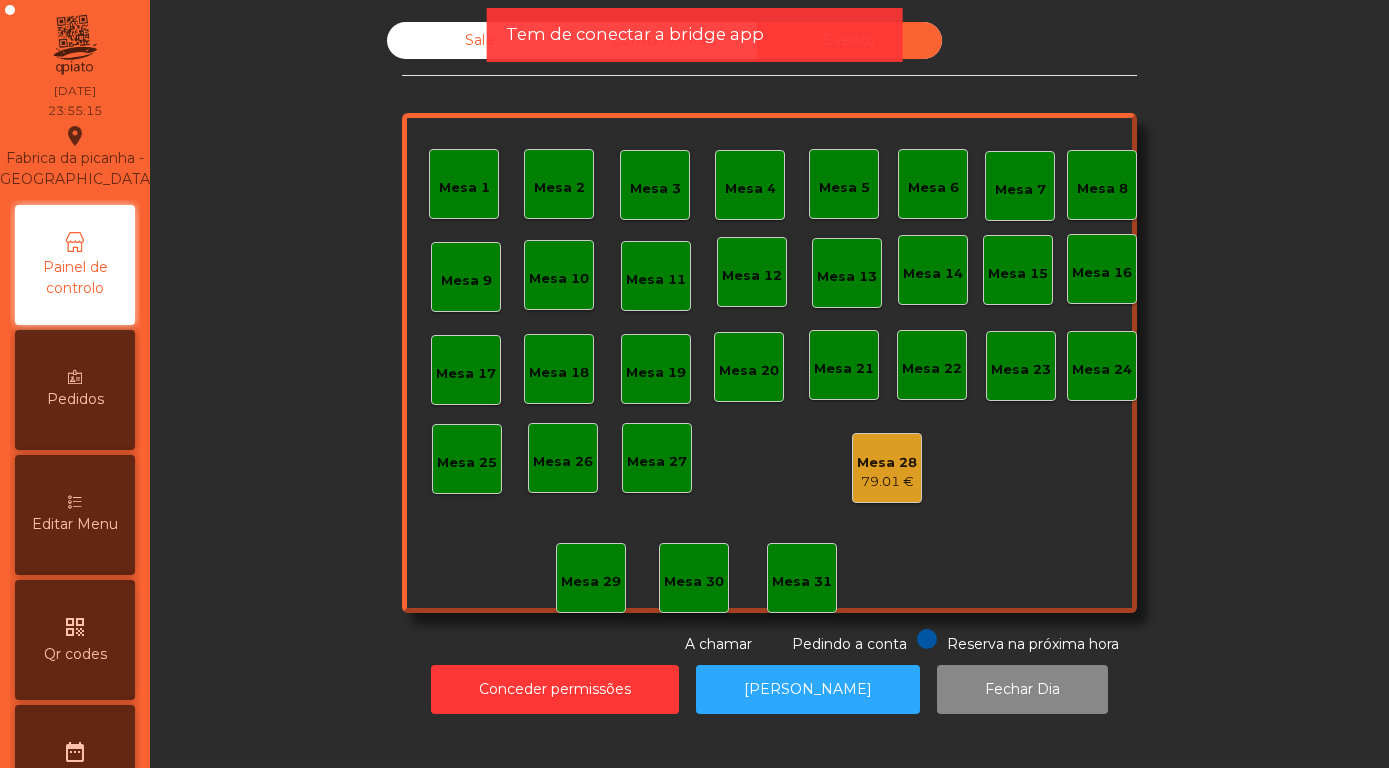 click on "79.01 €" 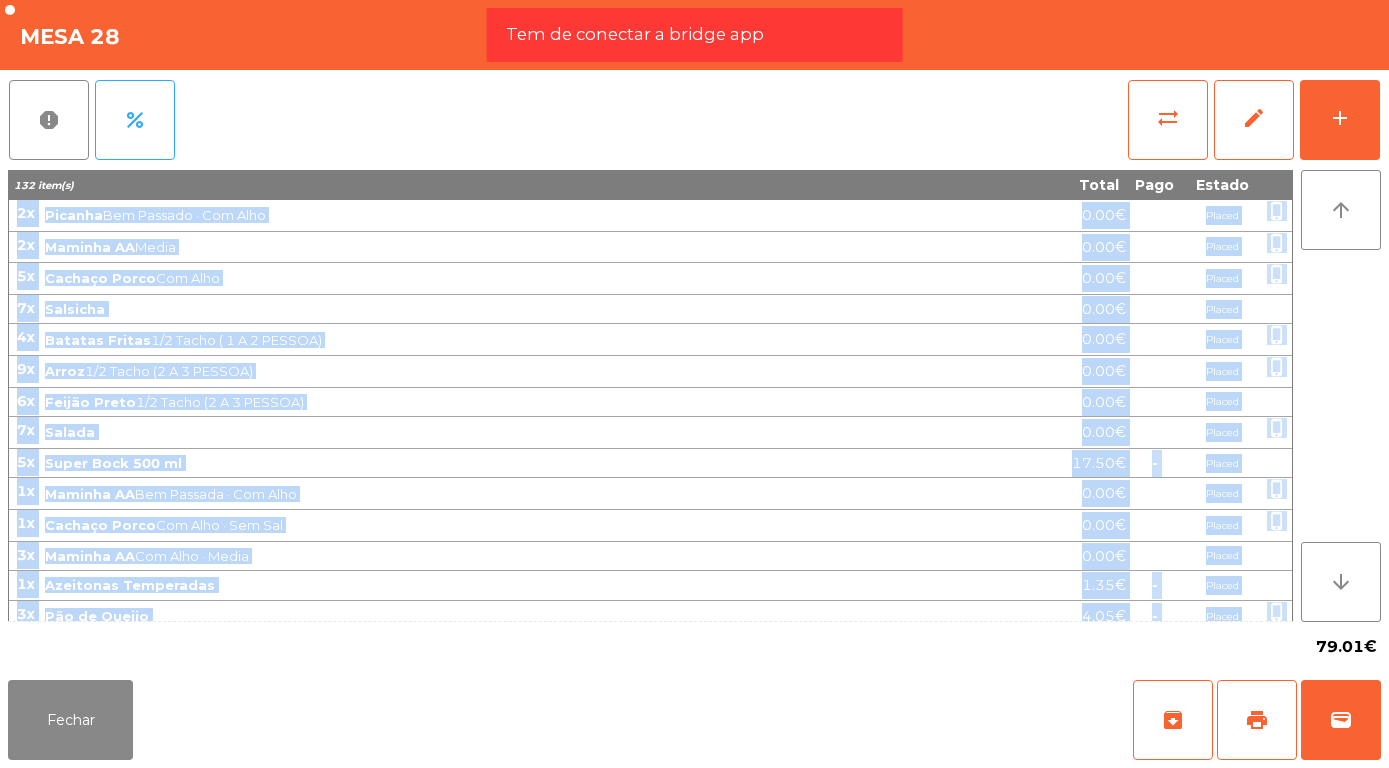 scroll, scrollTop: 1020, scrollLeft: 0, axis: vertical 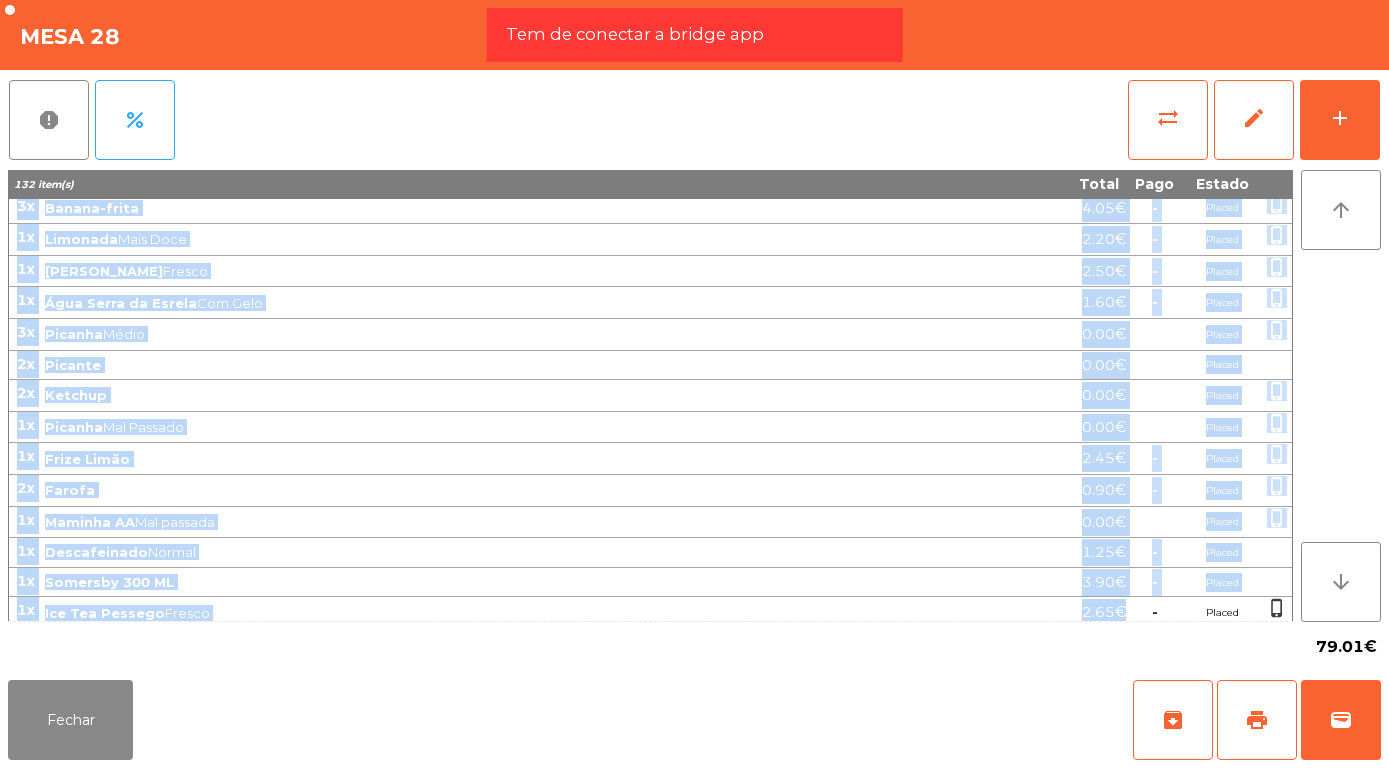 drag, startPoint x: 20, startPoint y: 212, endPoint x: 1128, endPoint y: 603, distance: 1174.966 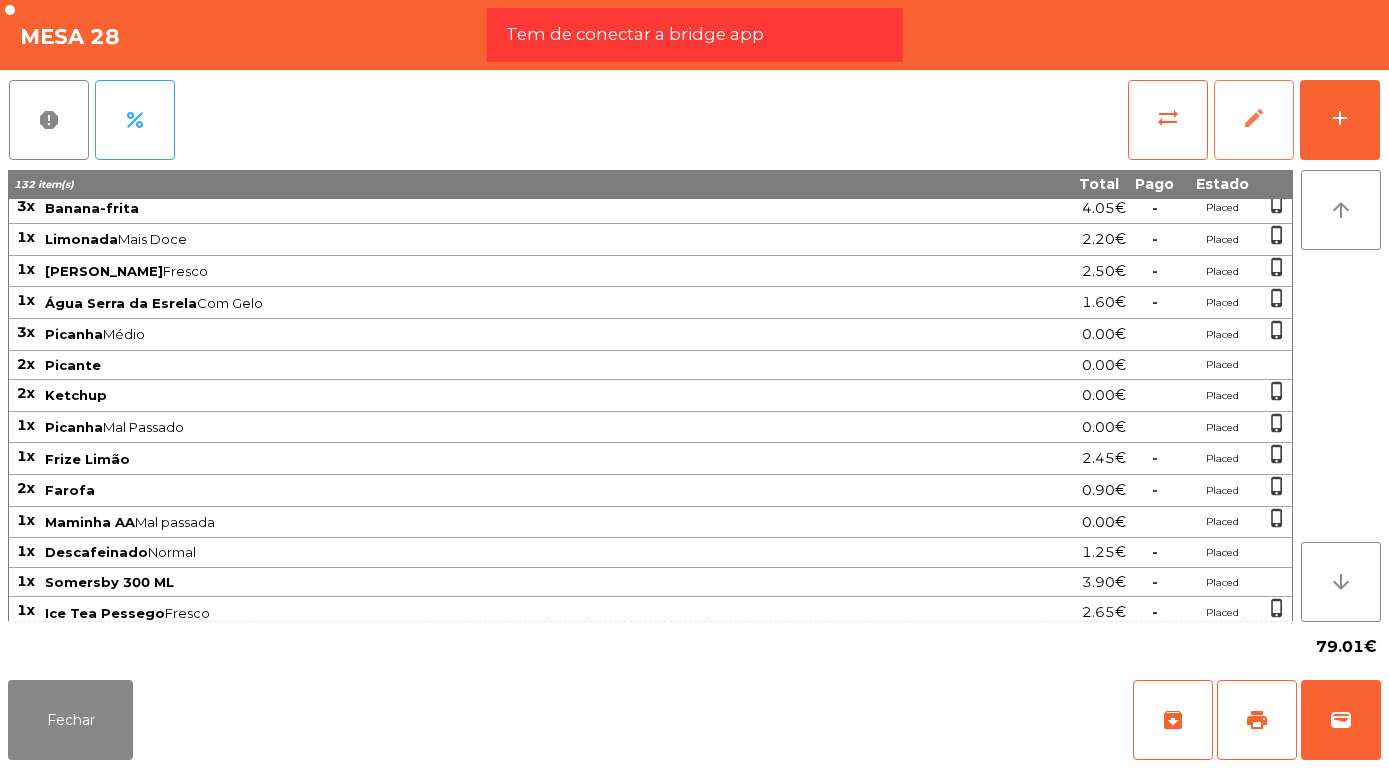 click on "edit" 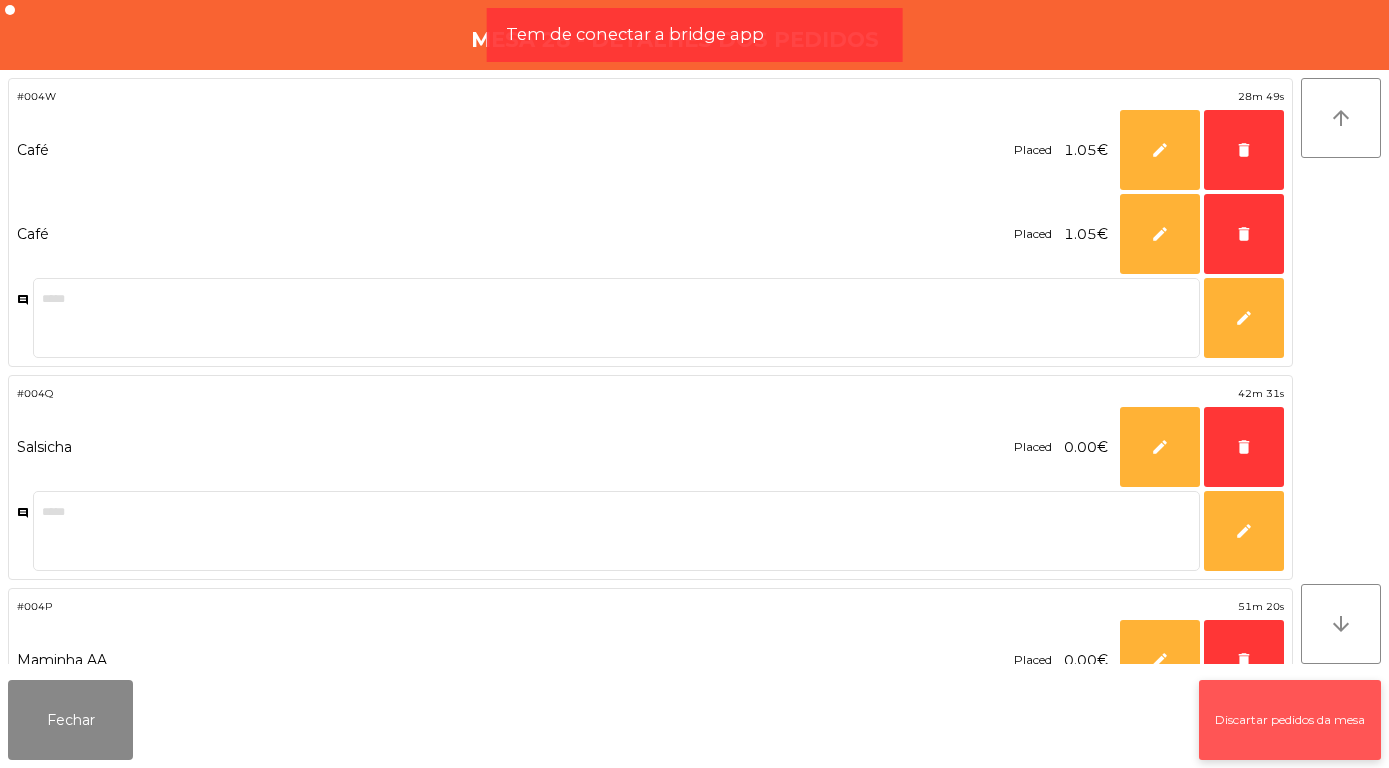 click on "Discartar pedidos da mesa" 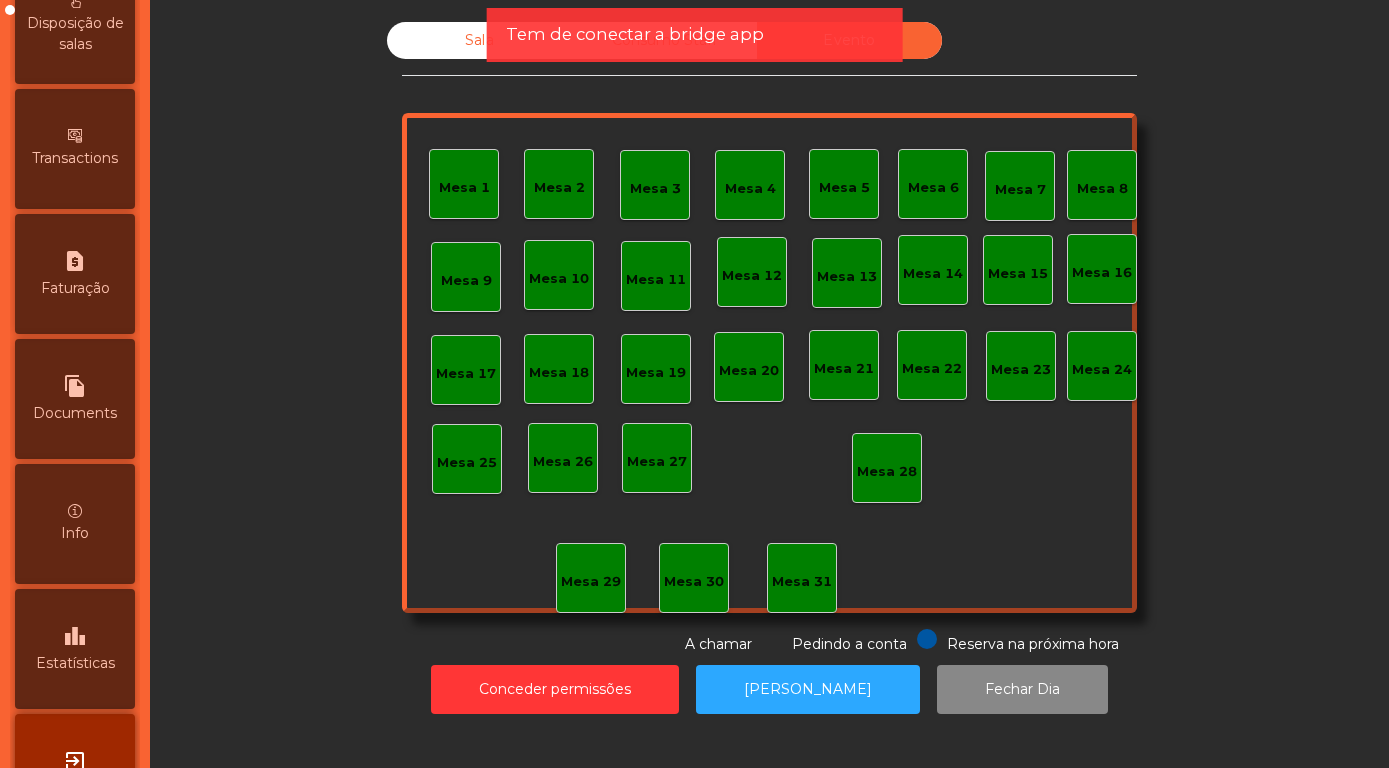 scroll, scrollTop: 948, scrollLeft: 0, axis: vertical 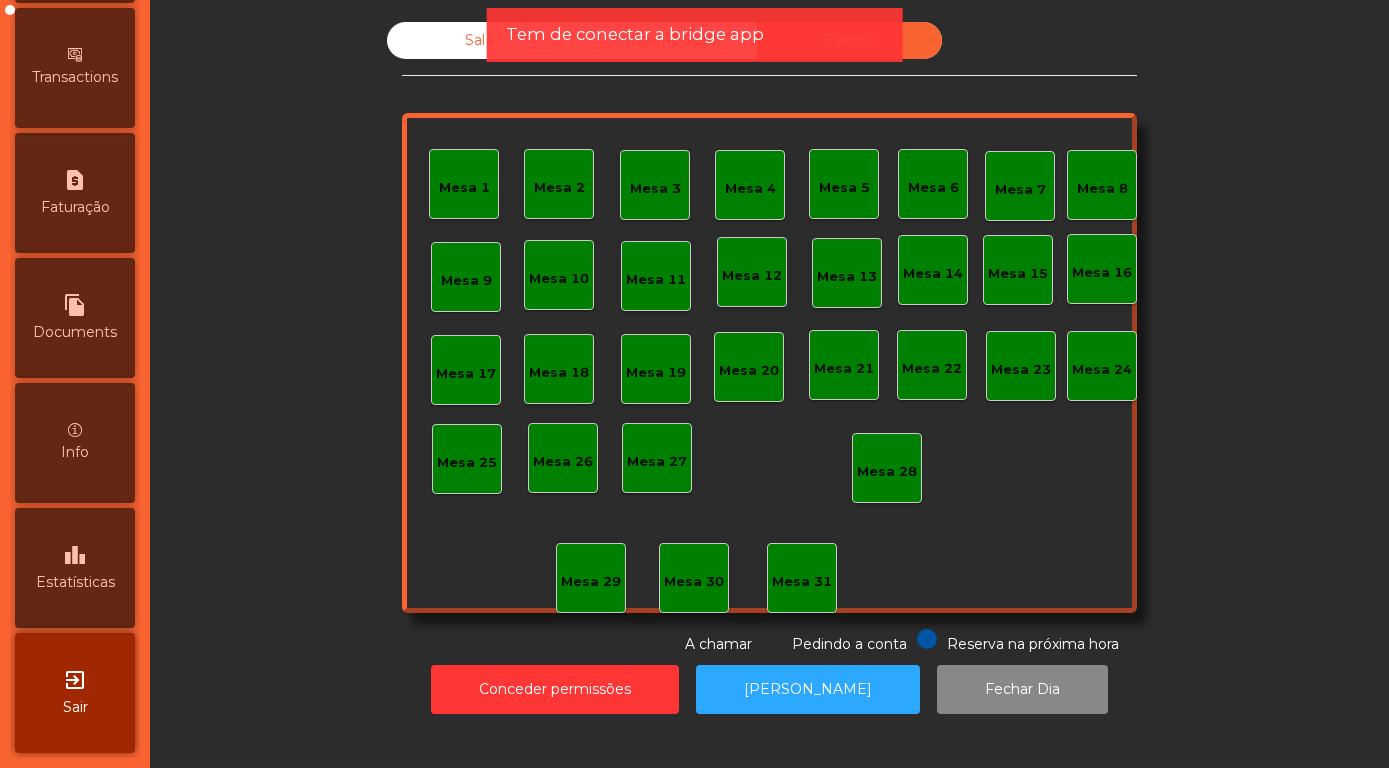 click on "leaderboard" at bounding box center [75, 555] 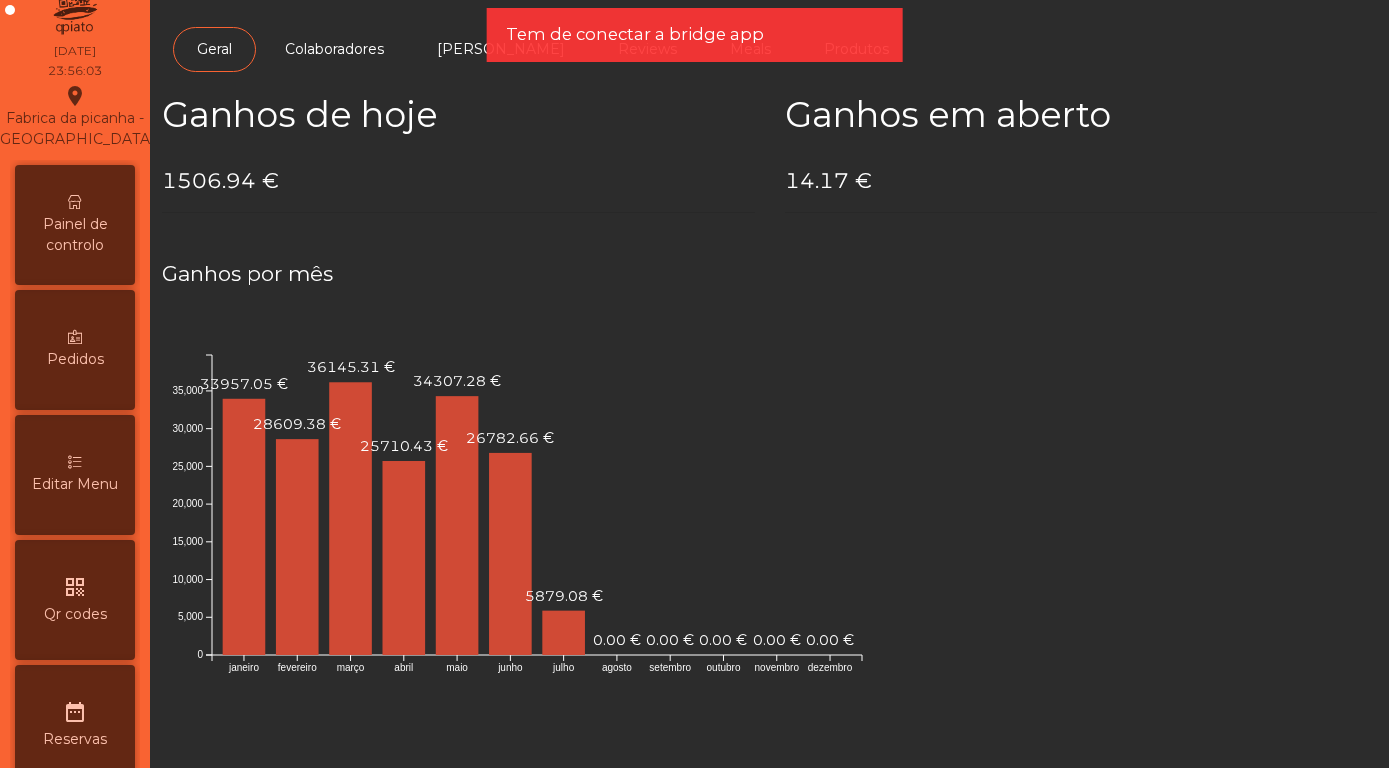 scroll, scrollTop: 0, scrollLeft: 0, axis: both 